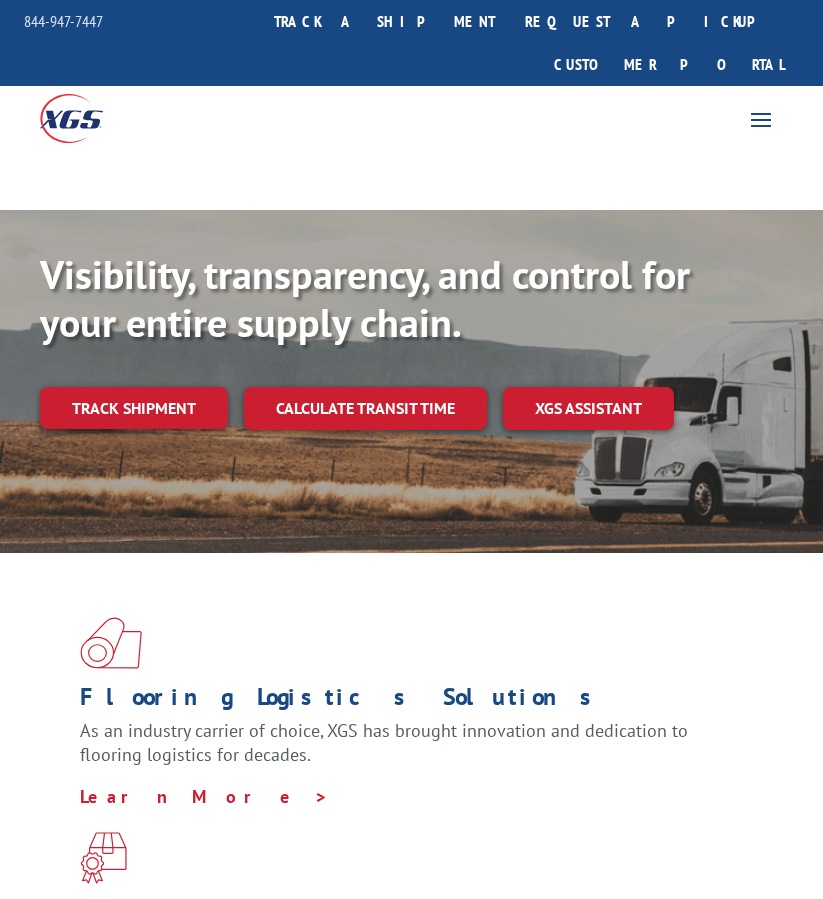 scroll, scrollTop: 0, scrollLeft: 0, axis: both 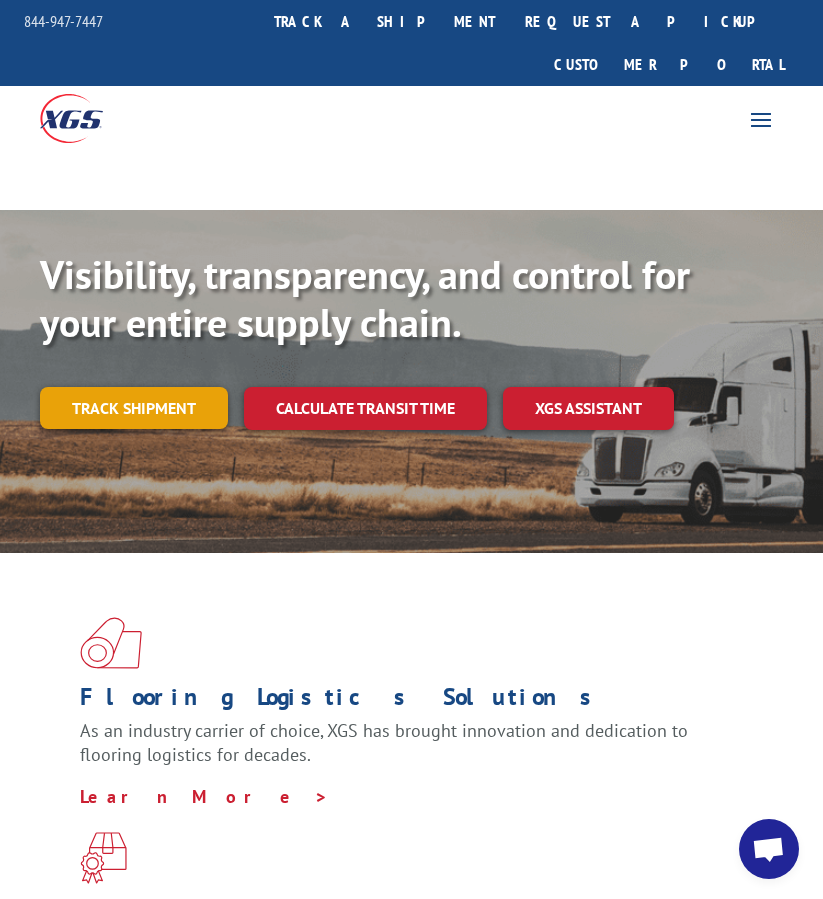 click on "Track shipment" at bounding box center [134, 408] 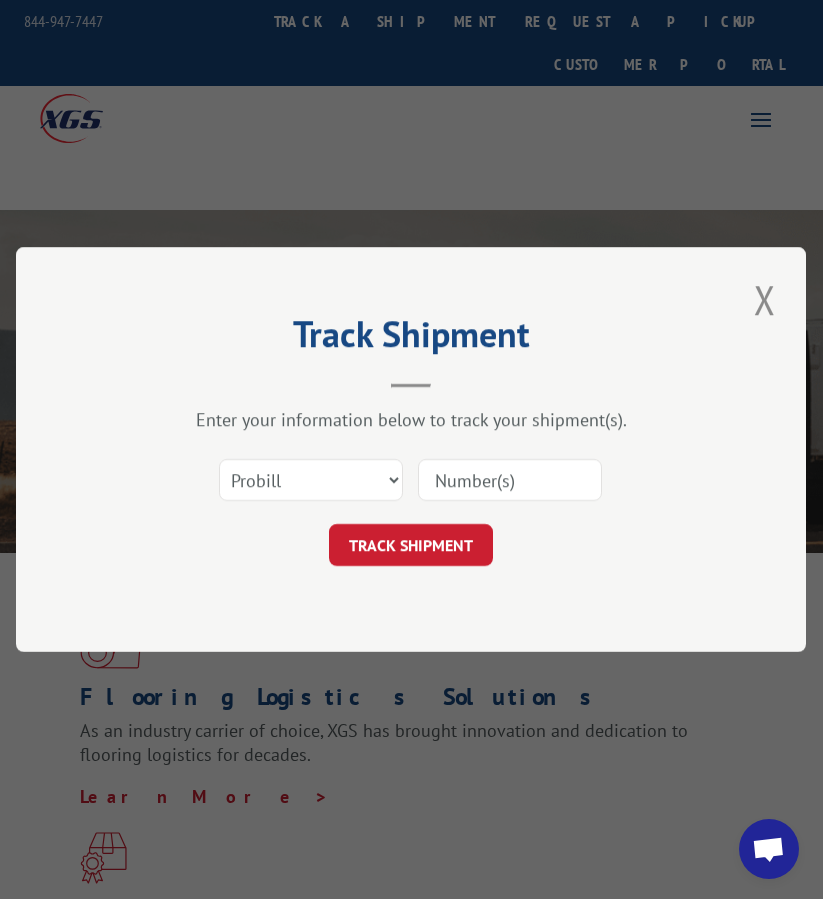 drag, startPoint x: 510, startPoint y: 463, endPoint x: 495, endPoint y: 466, distance: 15.297058 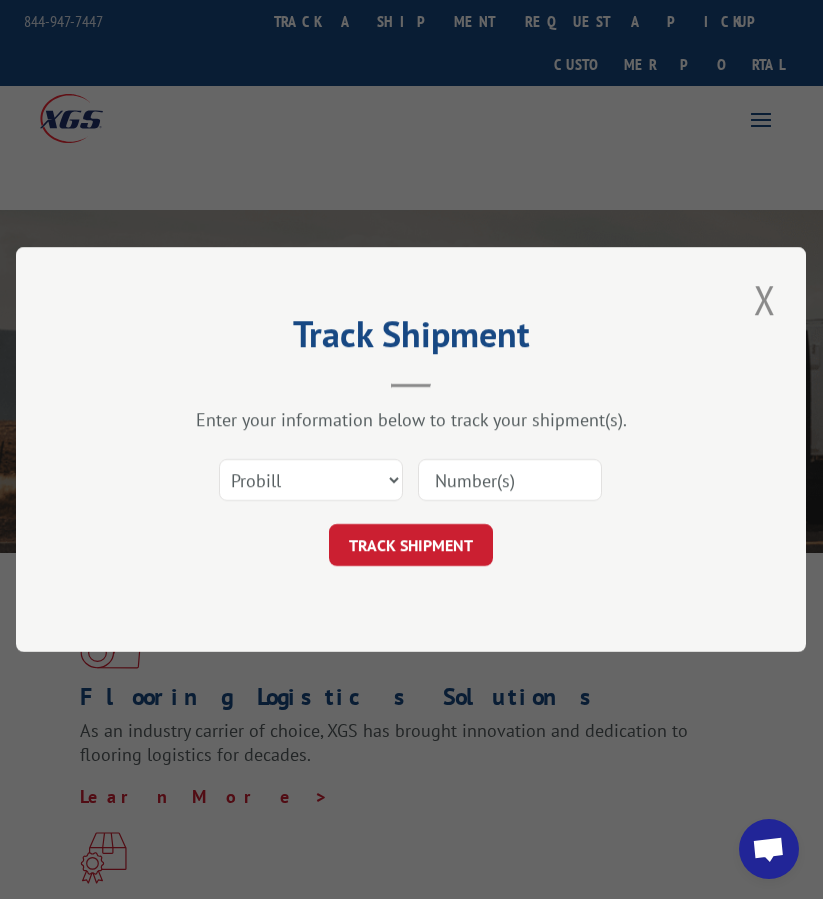 paste on "FPX00317267" 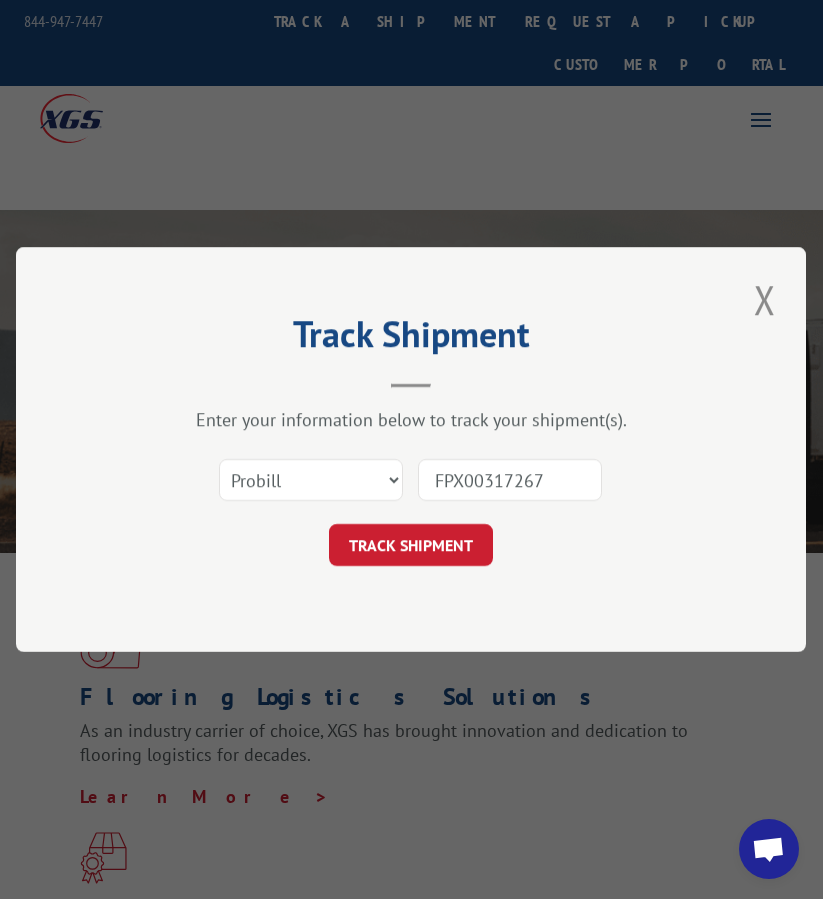 type on "FPX00317267" 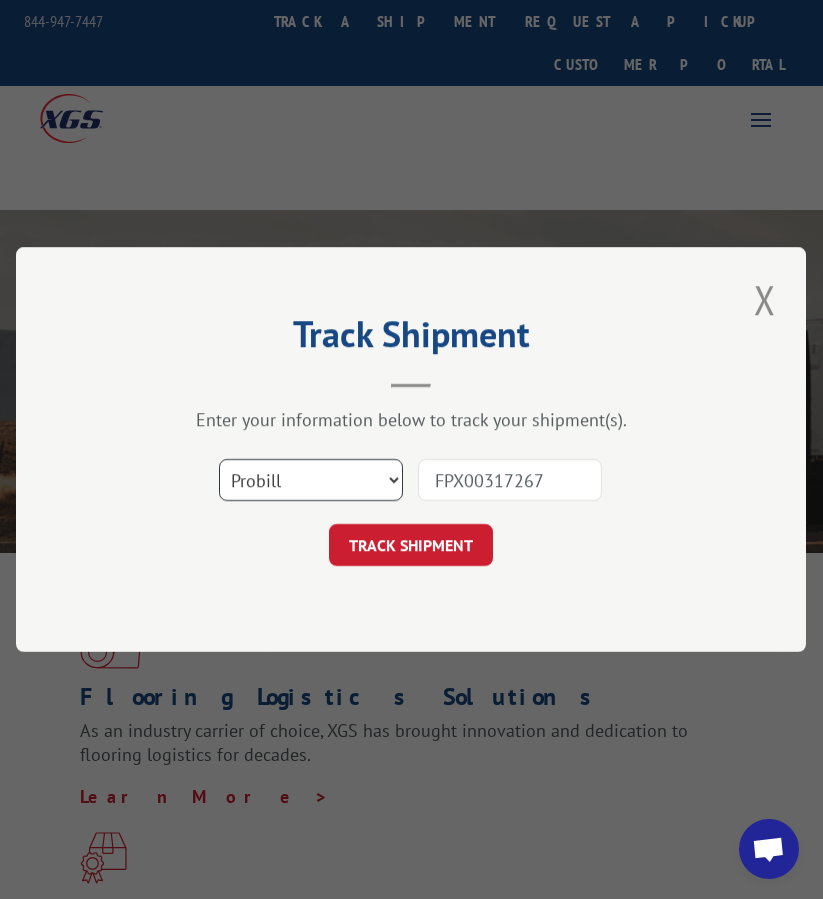 click on "Select category... Probill BOL PO" at bounding box center (311, 480) 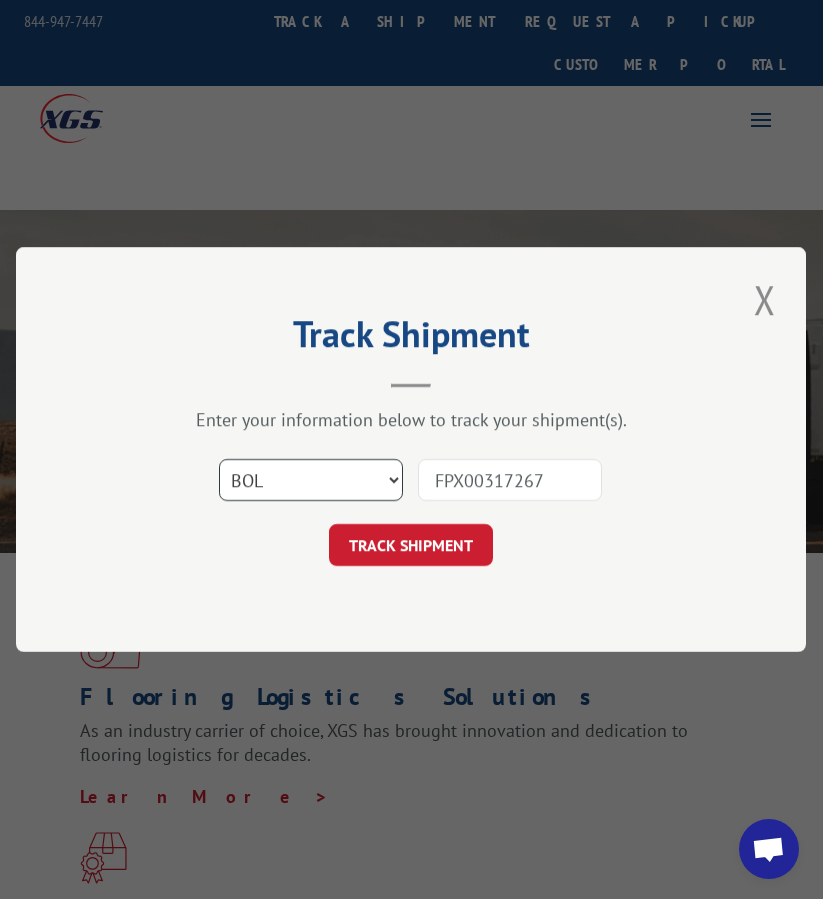 click on "Select category... Probill BOL PO" at bounding box center (311, 480) 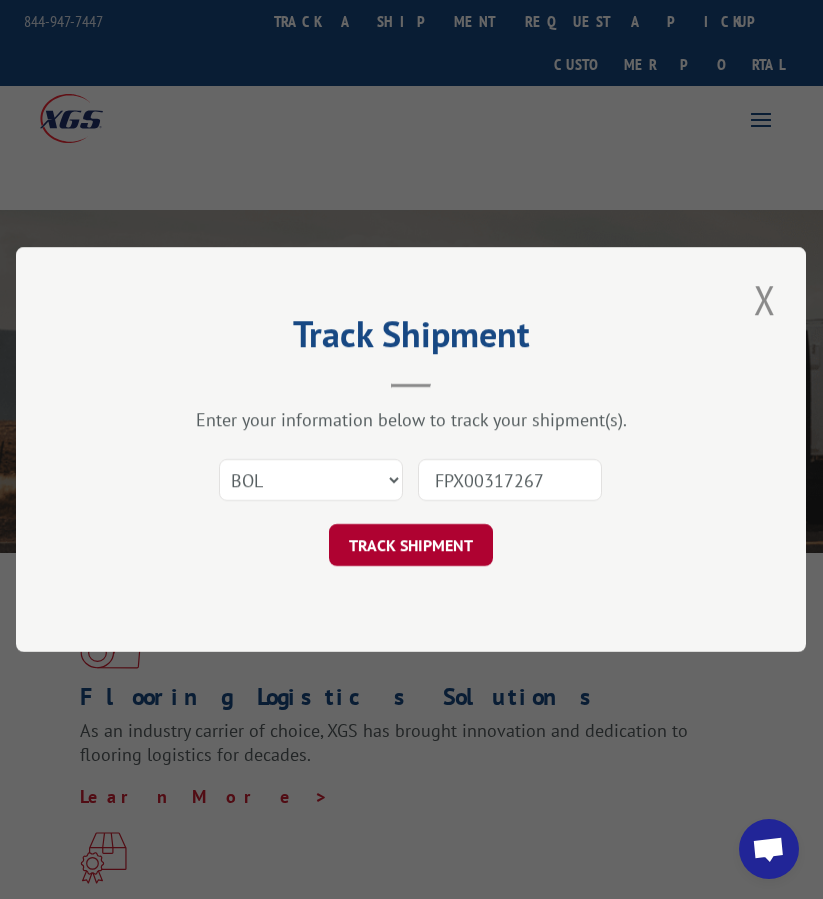 click on "TRACK SHIPMENT" at bounding box center (411, 545) 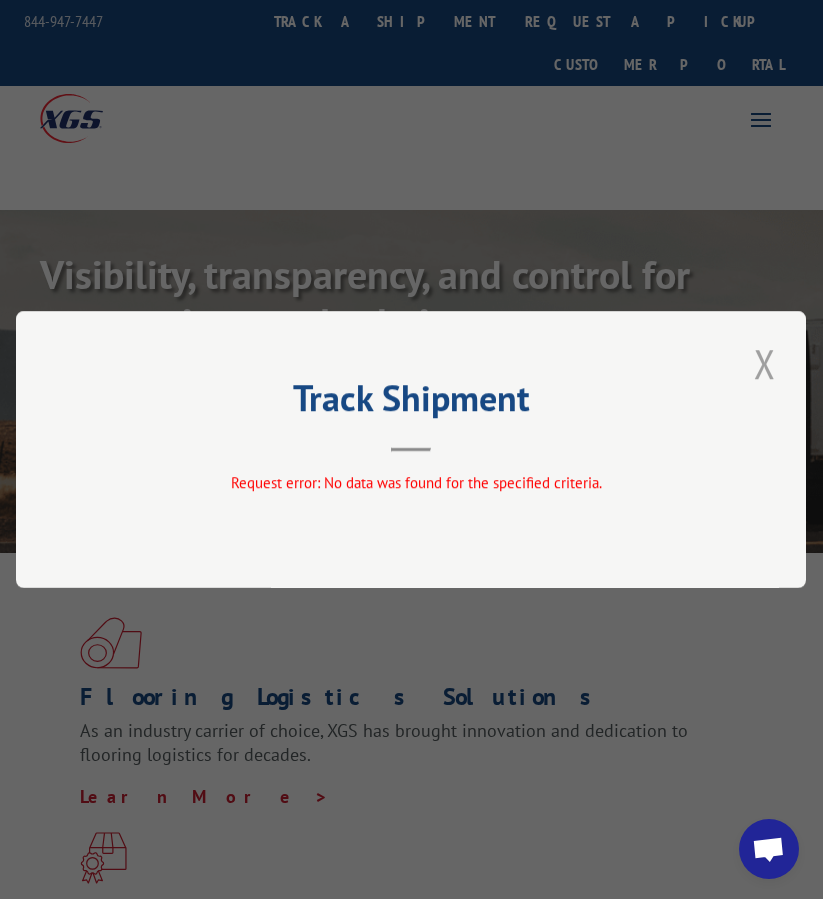 click at bounding box center (765, 363) 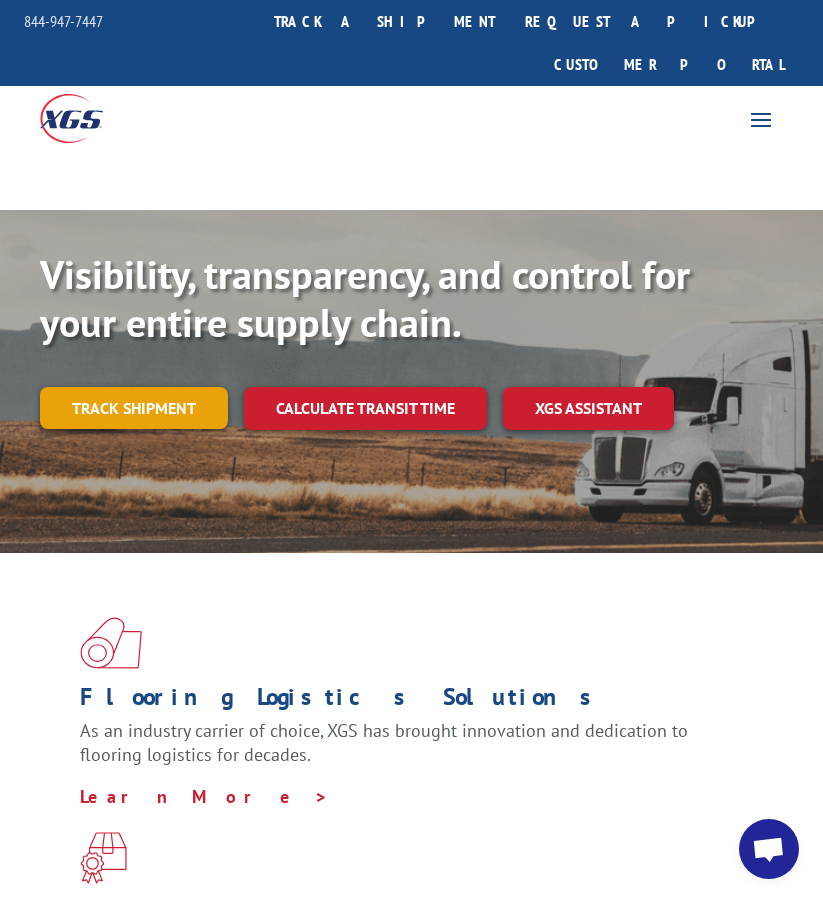 click on "Track shipment" at bounding box center (134, 408) 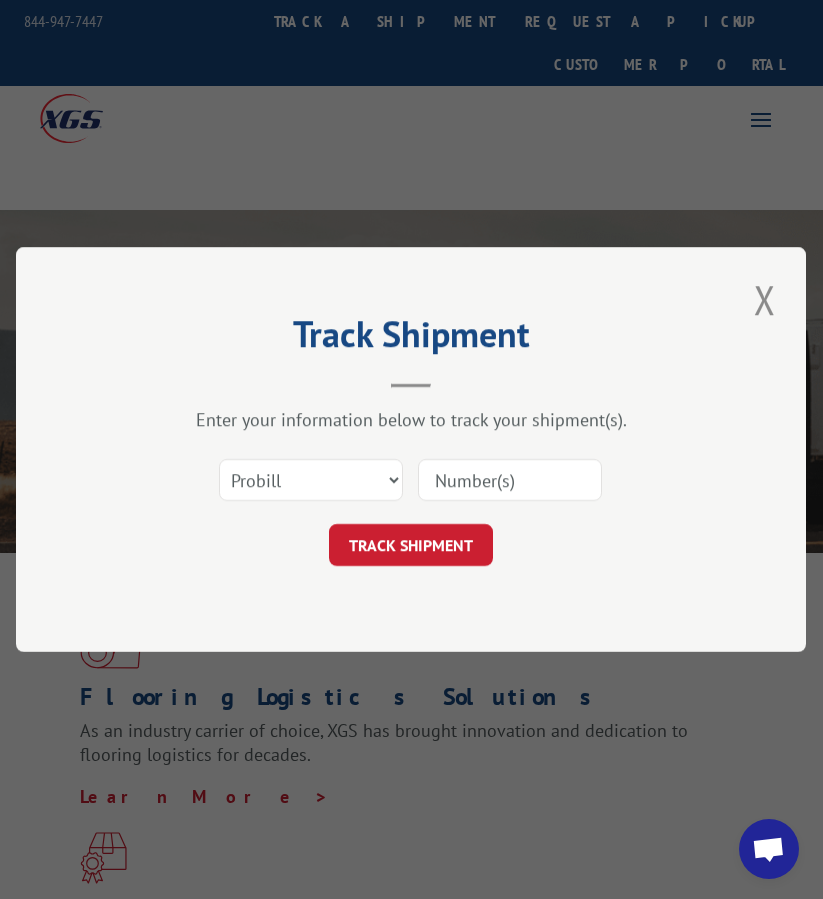 click at bounding box center (510, 480) 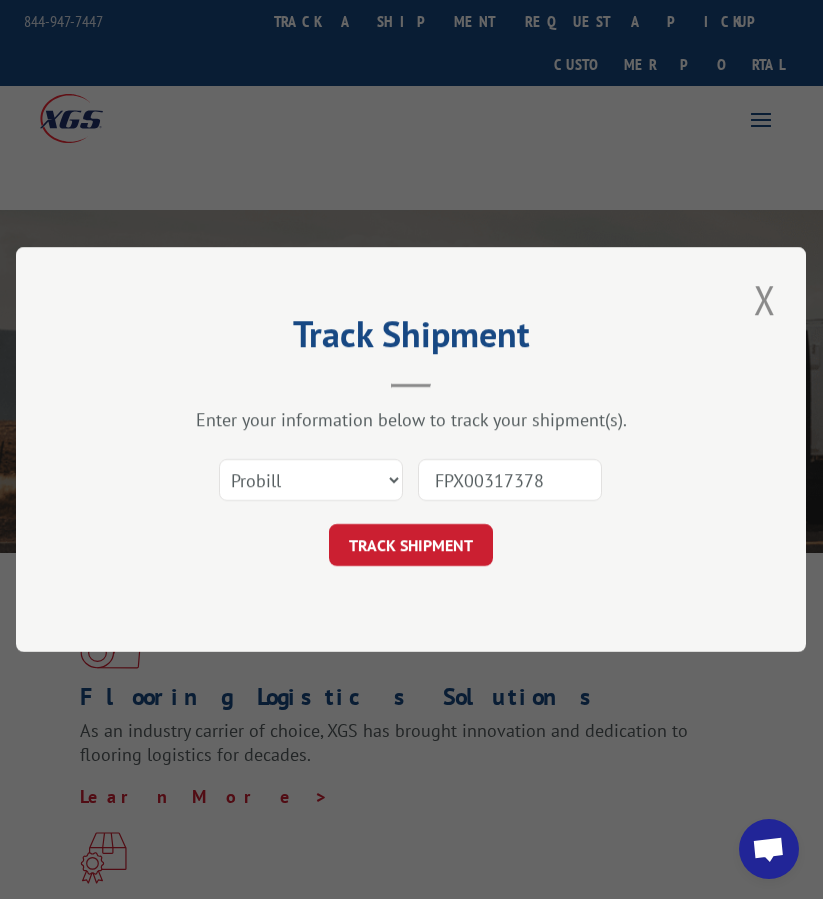 type on "FPX00317378" 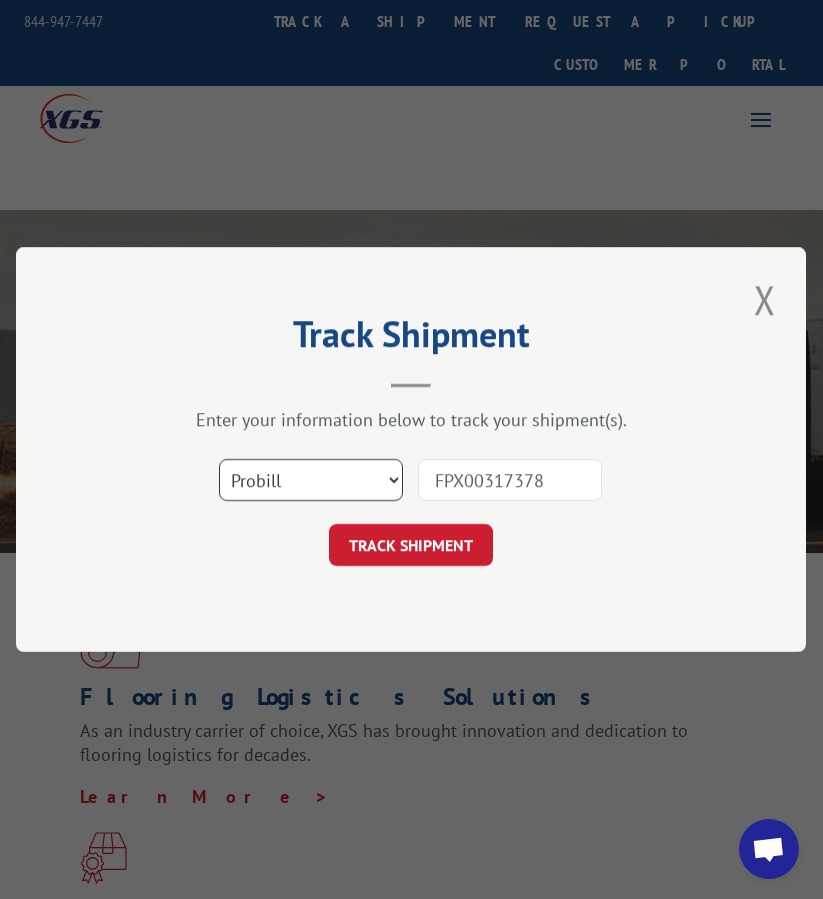 click on "Select category... Probill BOL PO" at bounding box center (311, 480) 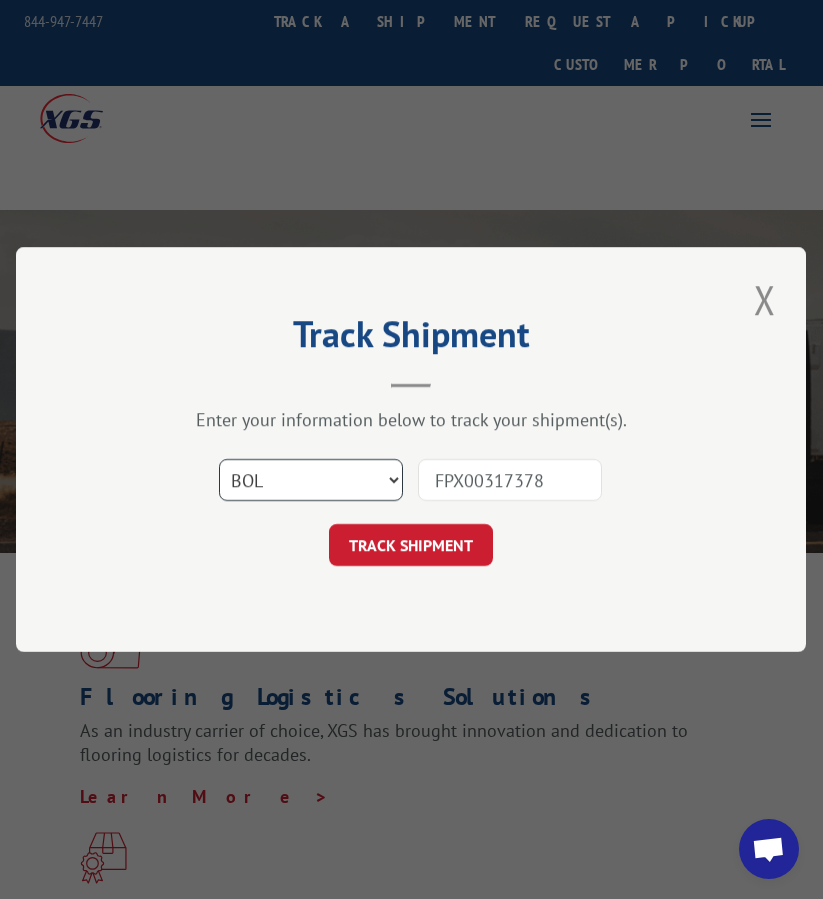 click on "Select category... Probill BOL PO" at bounding box center [311, 480] 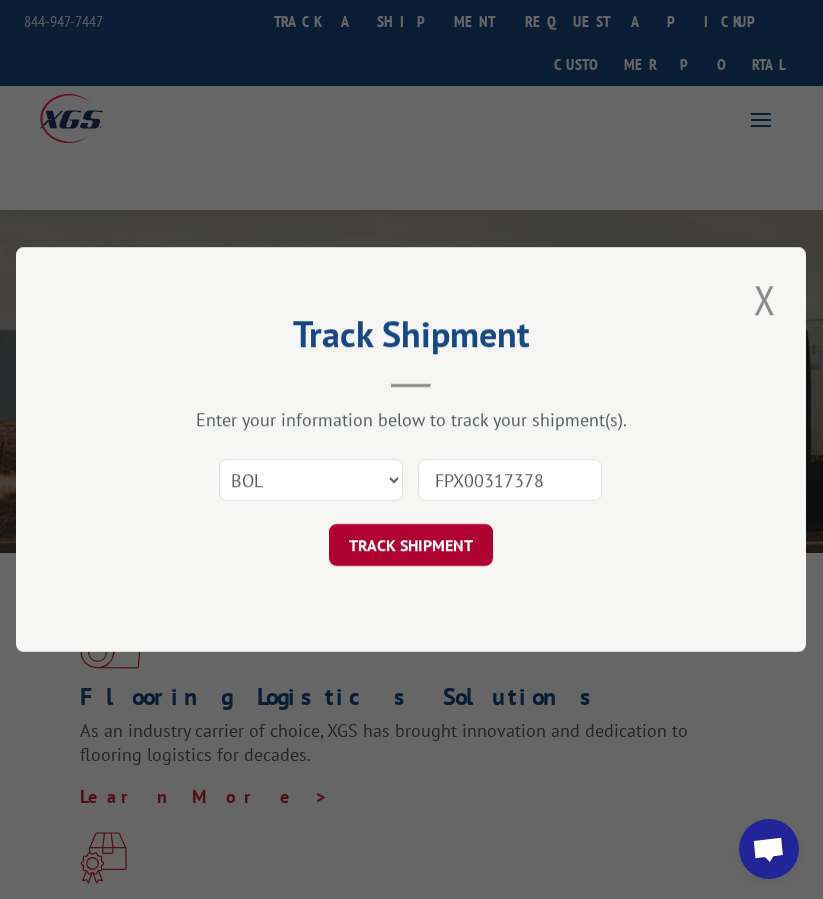 click on "TRACK SHIPMENT" at bounding box center [411, 545] 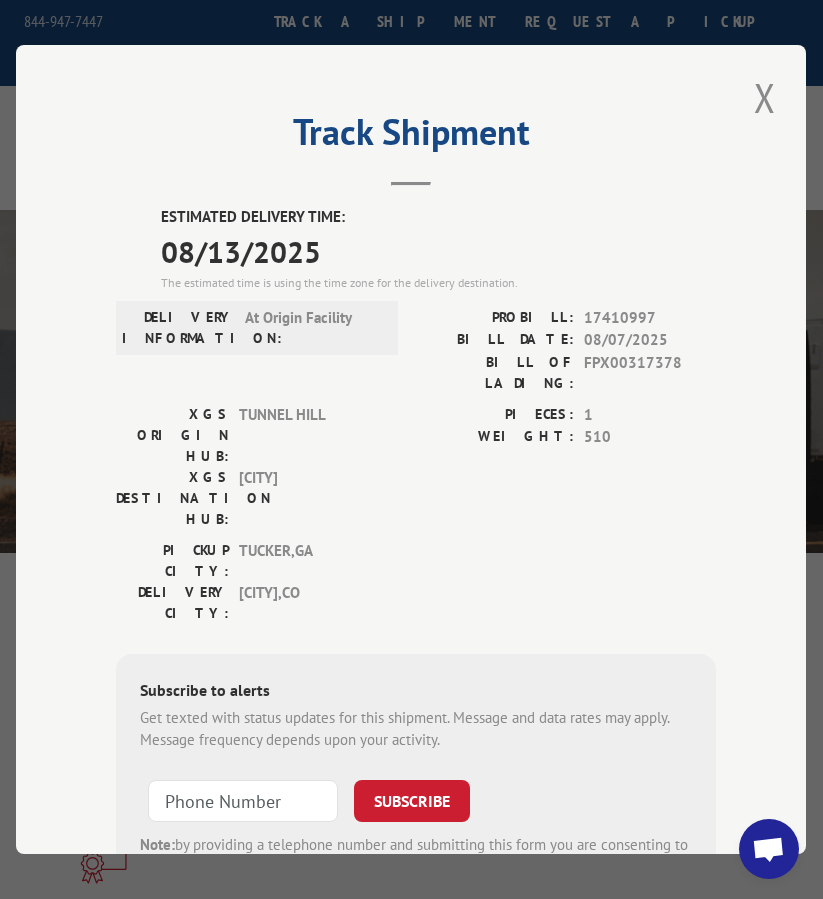click on "17410997" at bounding box center [651, 318] 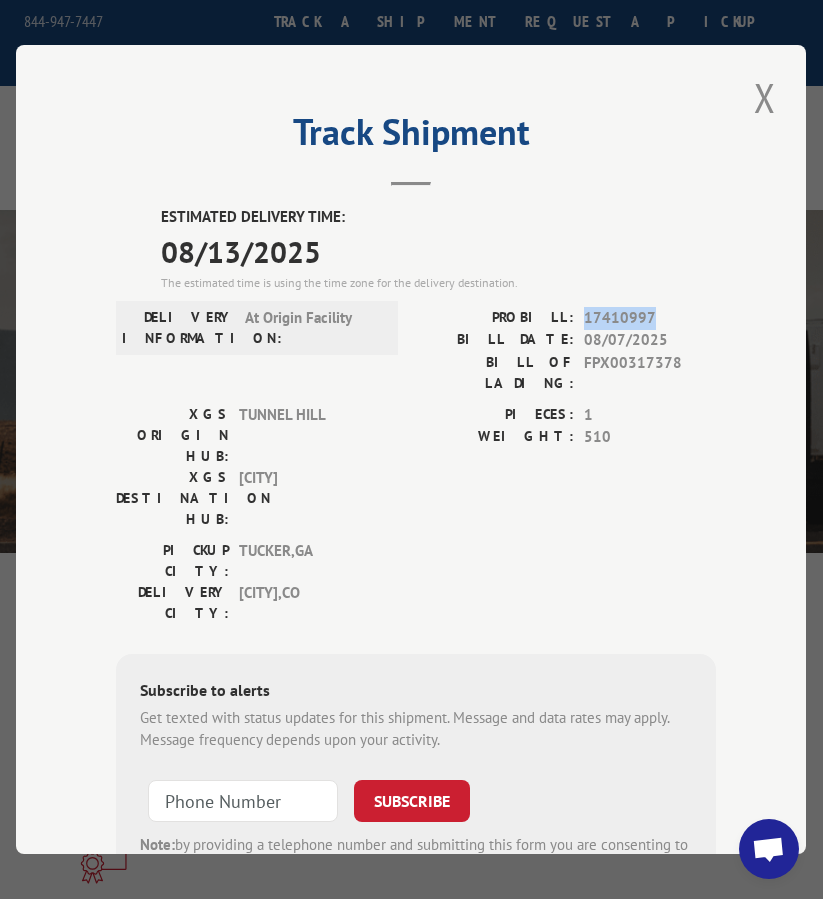 click on "17410997" at bounding box center [651, 318] 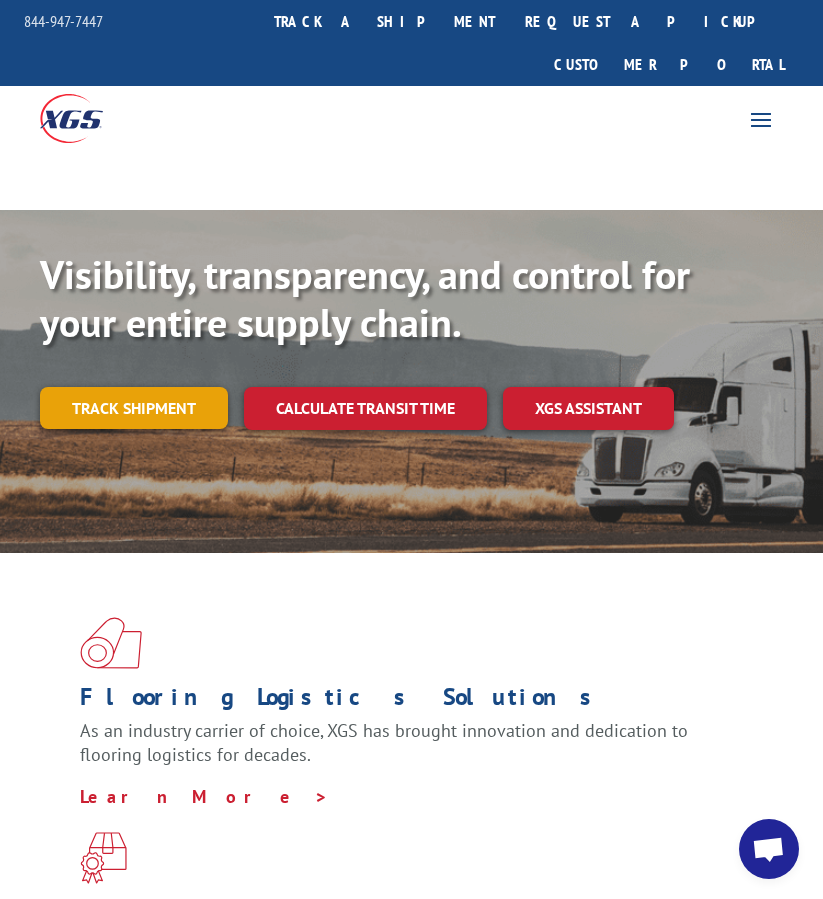 click on "Track shipment" at bounding box center (134, 408) 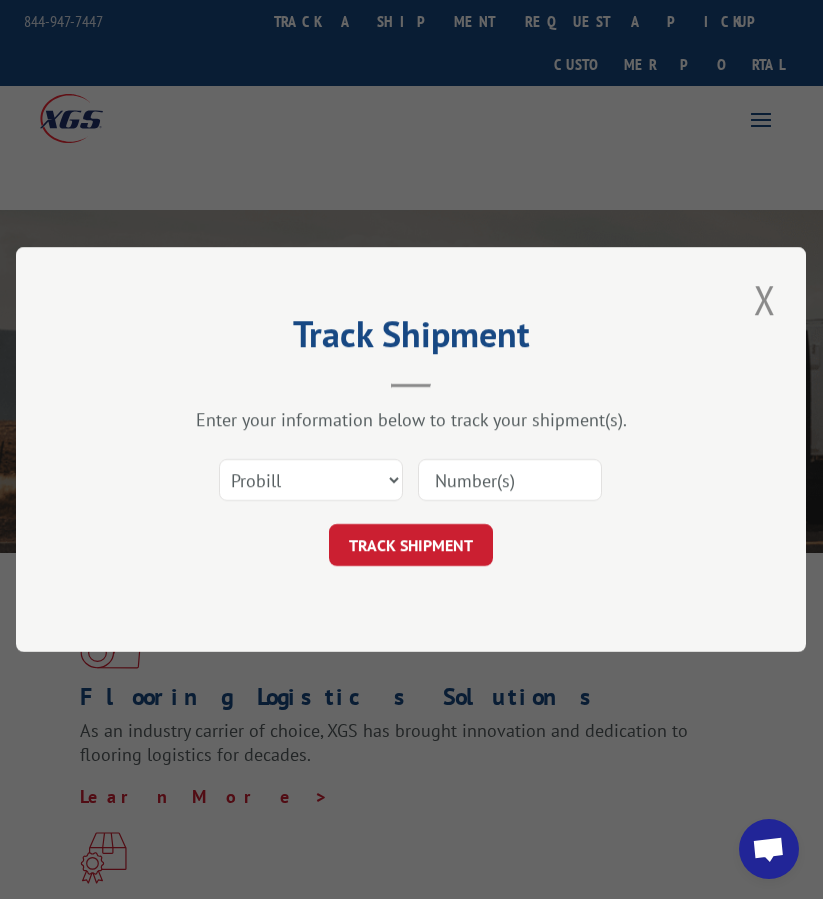 click at bounding box center (510, 480) 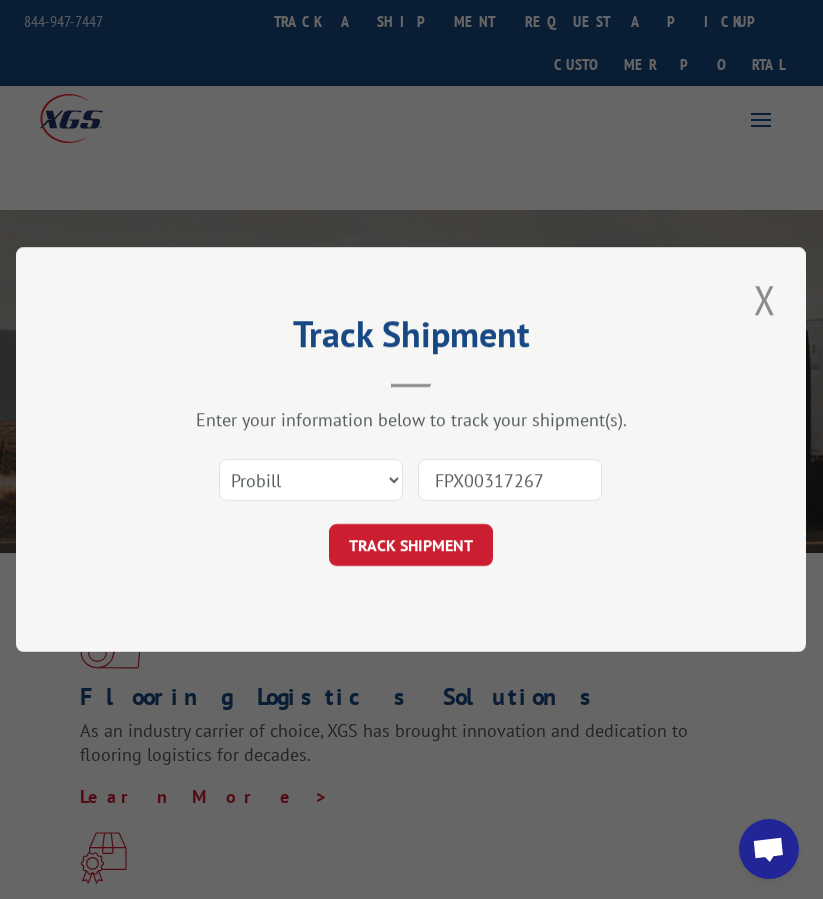 type on "FPX00317267" 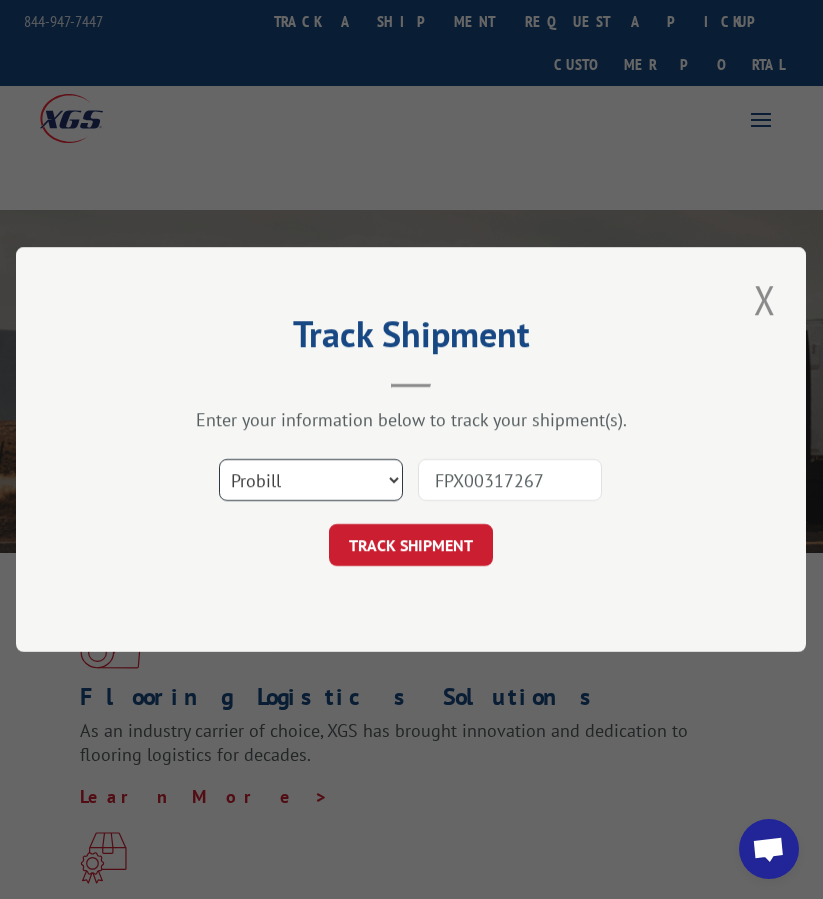 click on "Select category... Probill BOL PO" at bounding box center (311, 480) 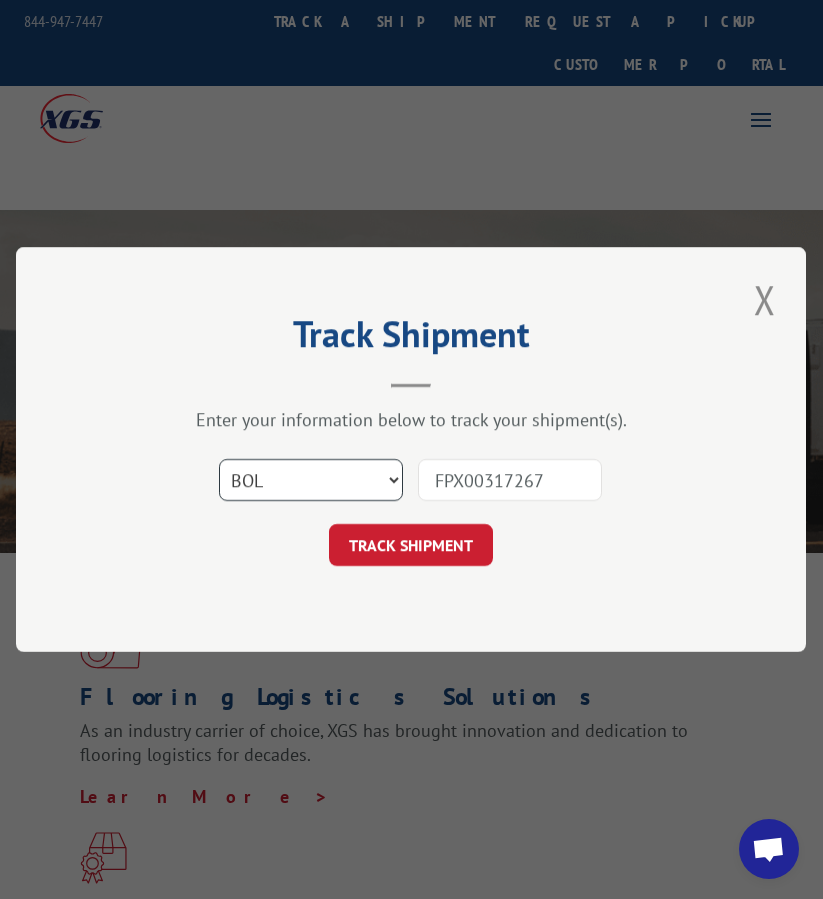 click on "Select category... Probill BOL PO" at bounding box center [311, 480] 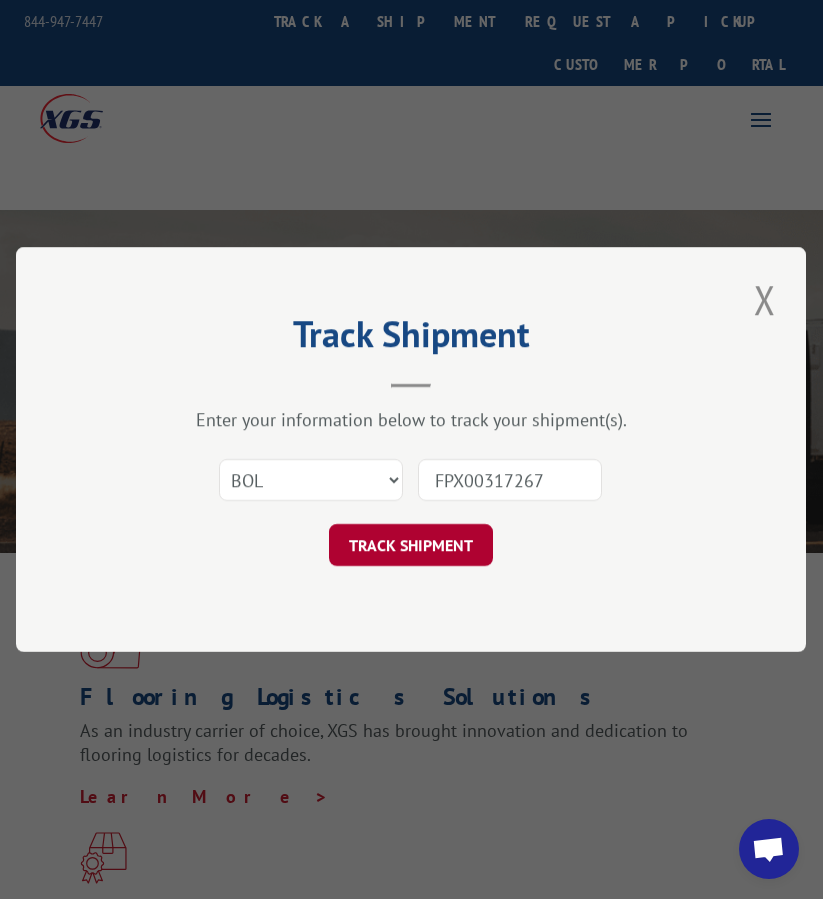 click on "TRACK SHIPMENT" at bounding box center (411, 545) 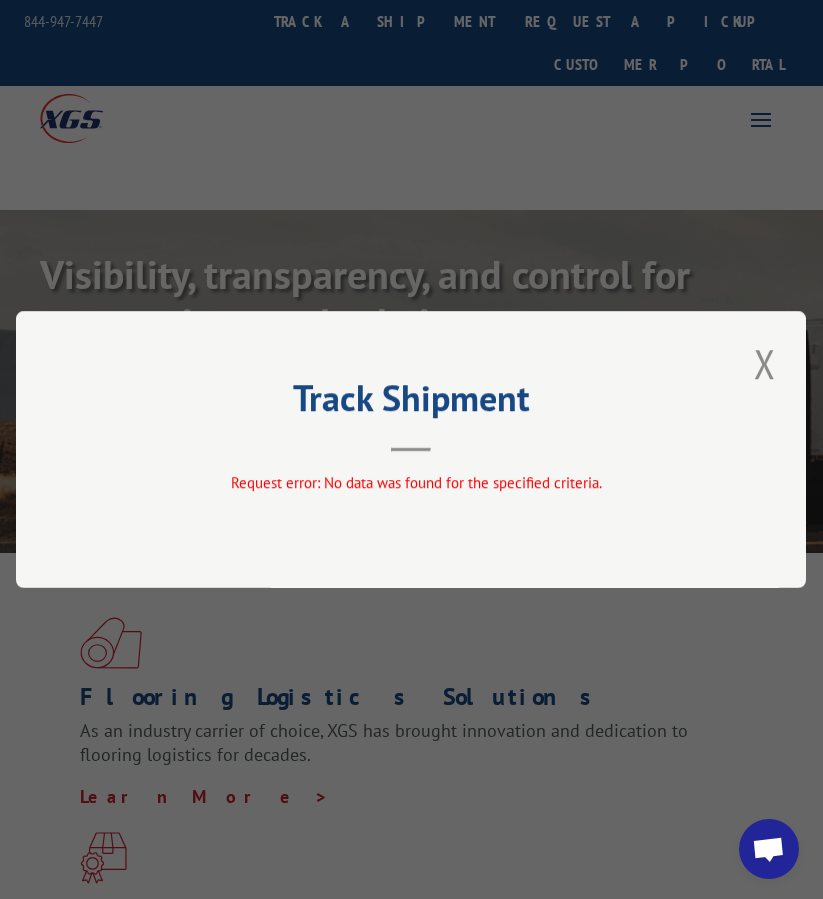 drag, startPoint x: 771, startPoint y: 371, endPoint x: 581, endPoint y: 451, distance: 206.15529 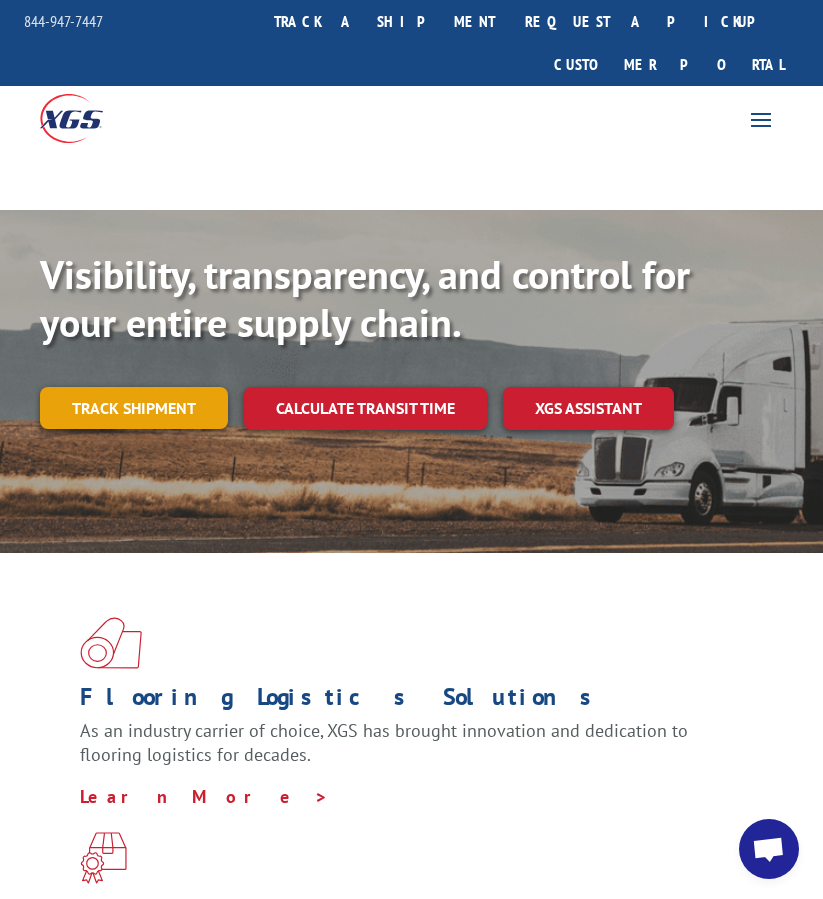 click on "Track shipment" at bounding box center [134, 408] 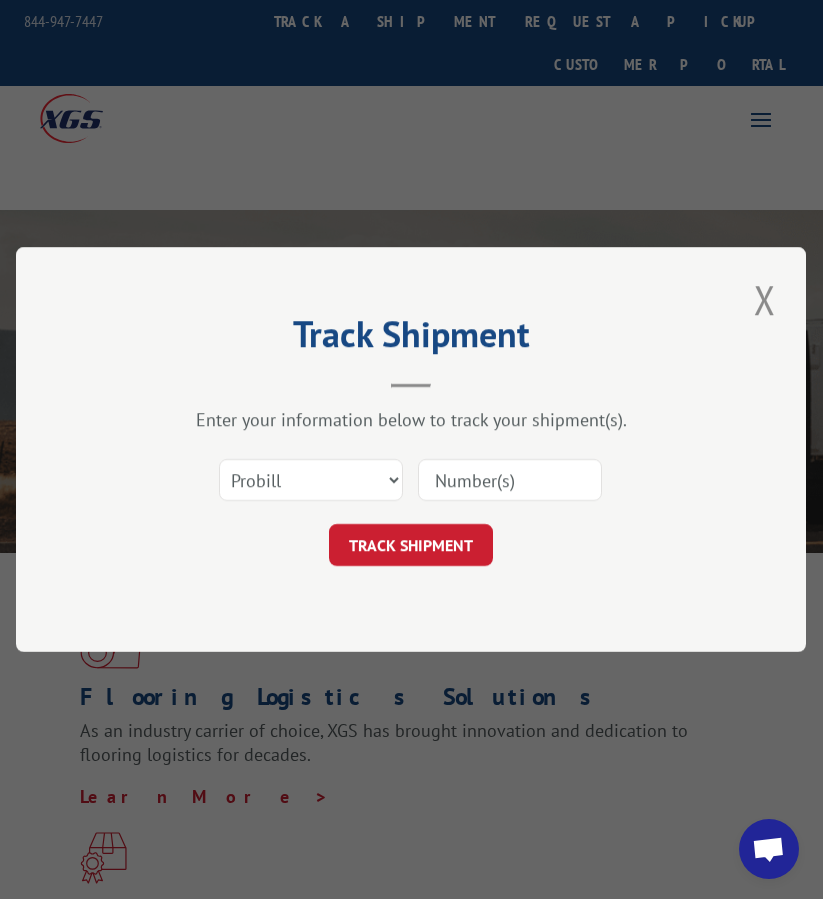 click at bounding box center (510, 480) 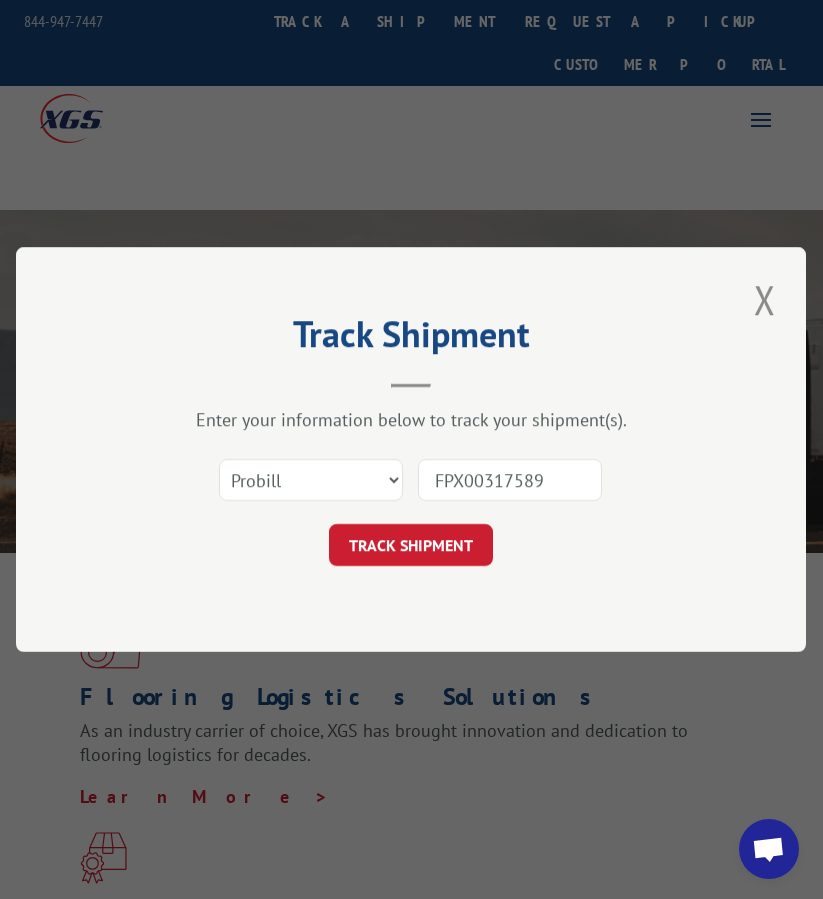 type on "FPX00317589" 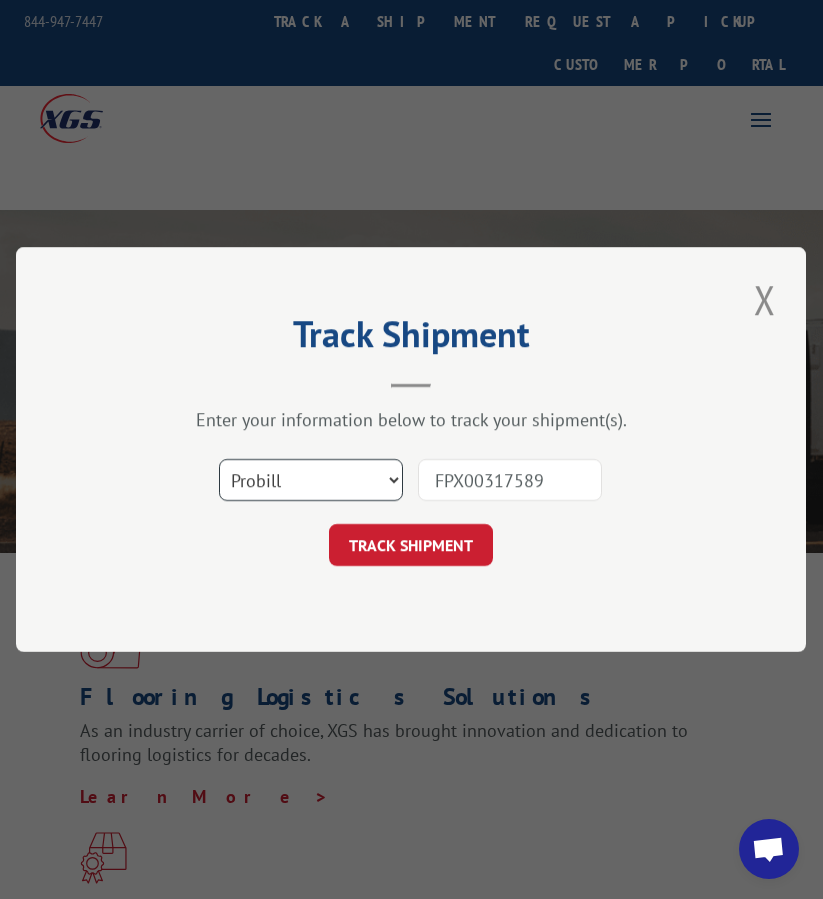 click on "Select category... Probill BOL PO" at bounding box center (311, 480) 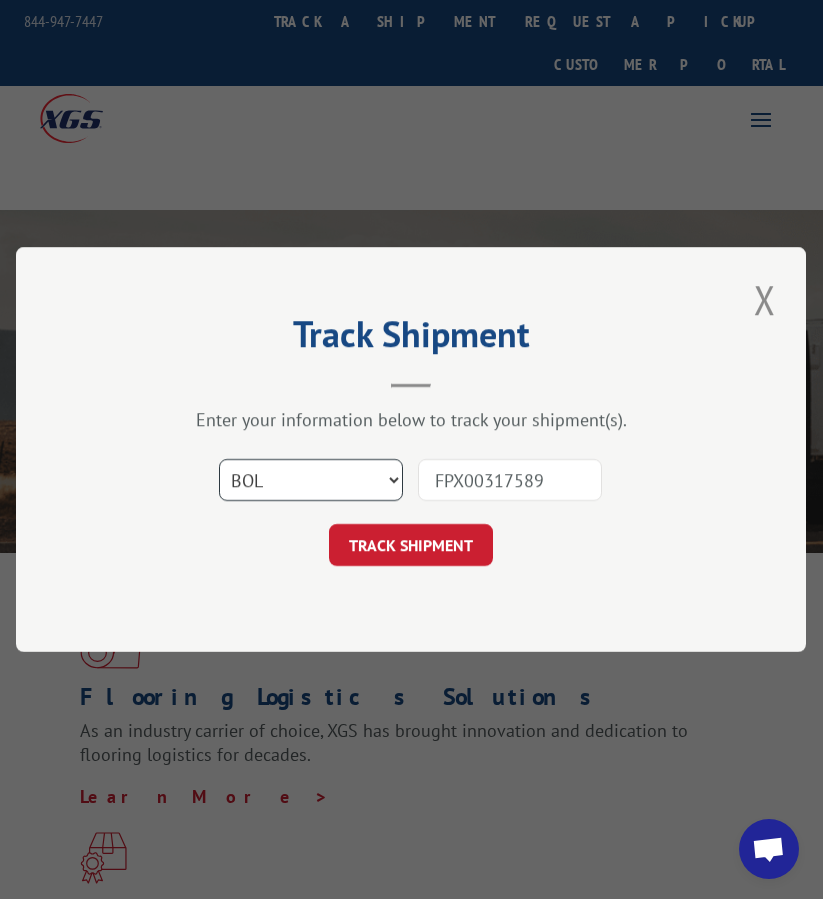 click on "Select category... Probill BOL PO" at bounding box center (311, 480) 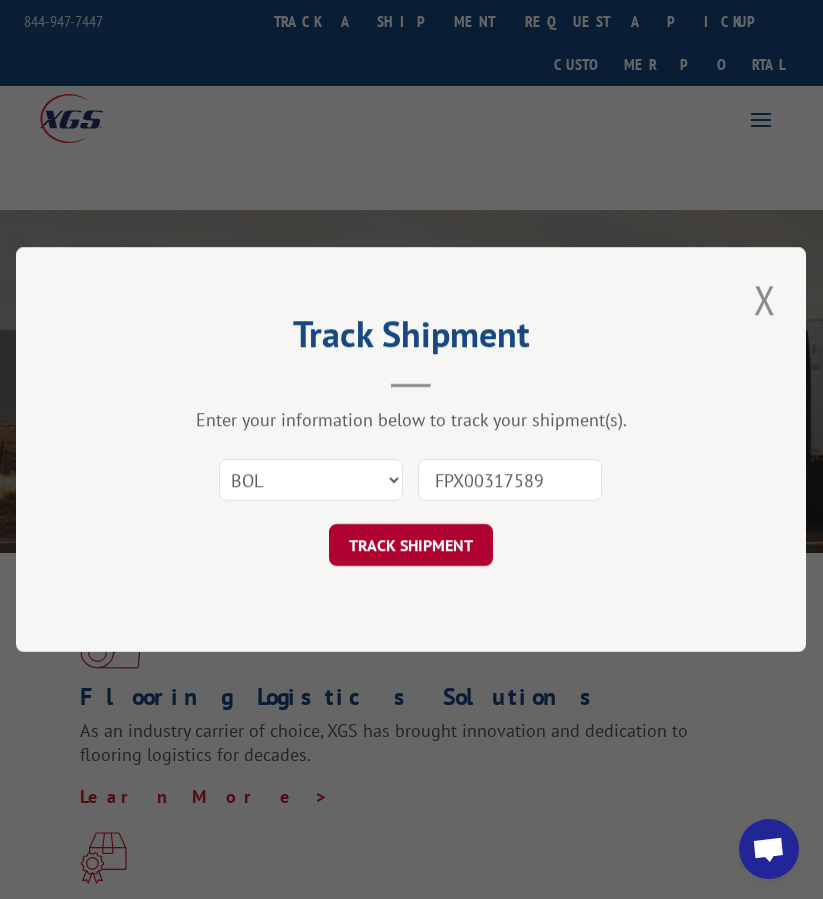 click on "TRACK SHIPMENT" at bounding box center (411, 545) 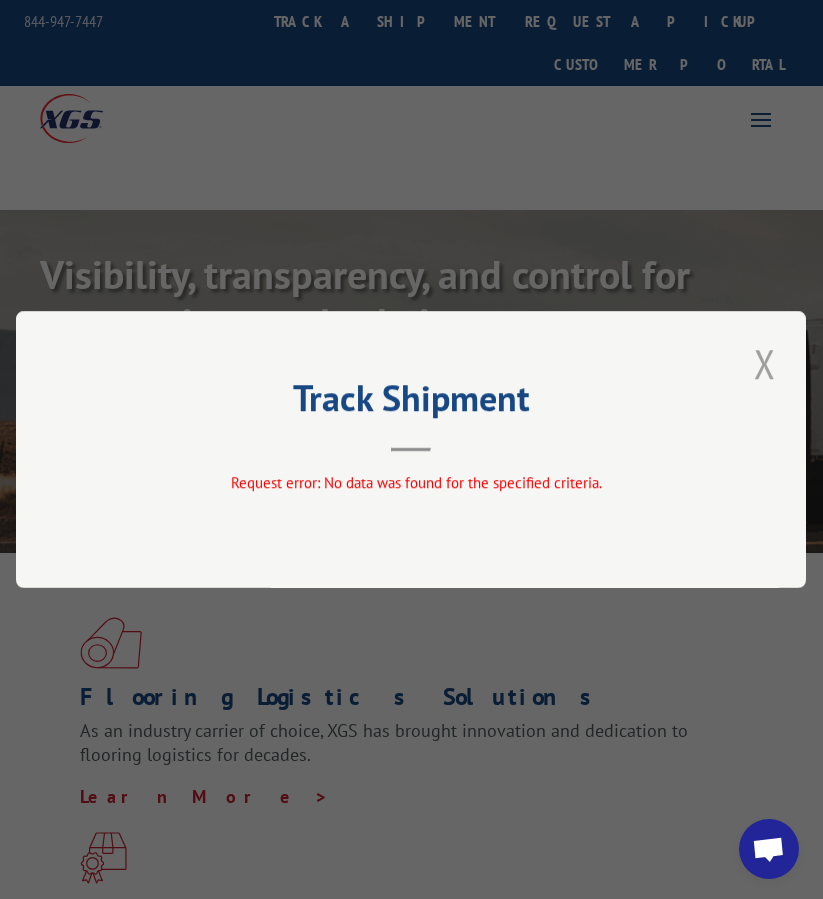 click at bounding box center (765, 363) 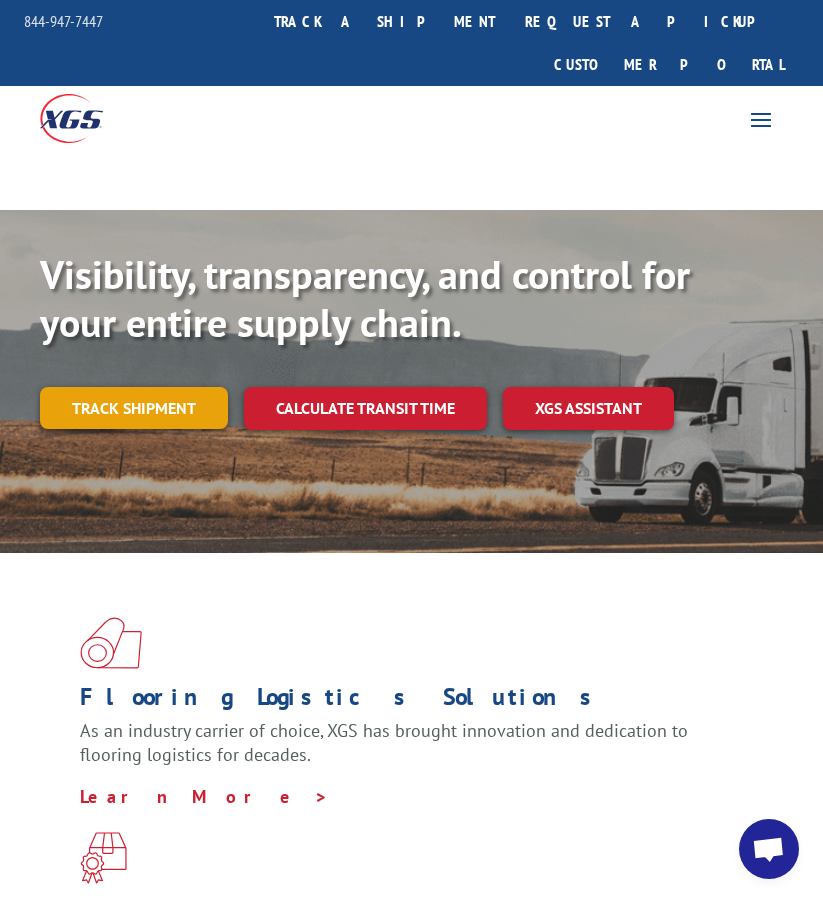 click on "Track shipment" at bounding box center (134, 408) 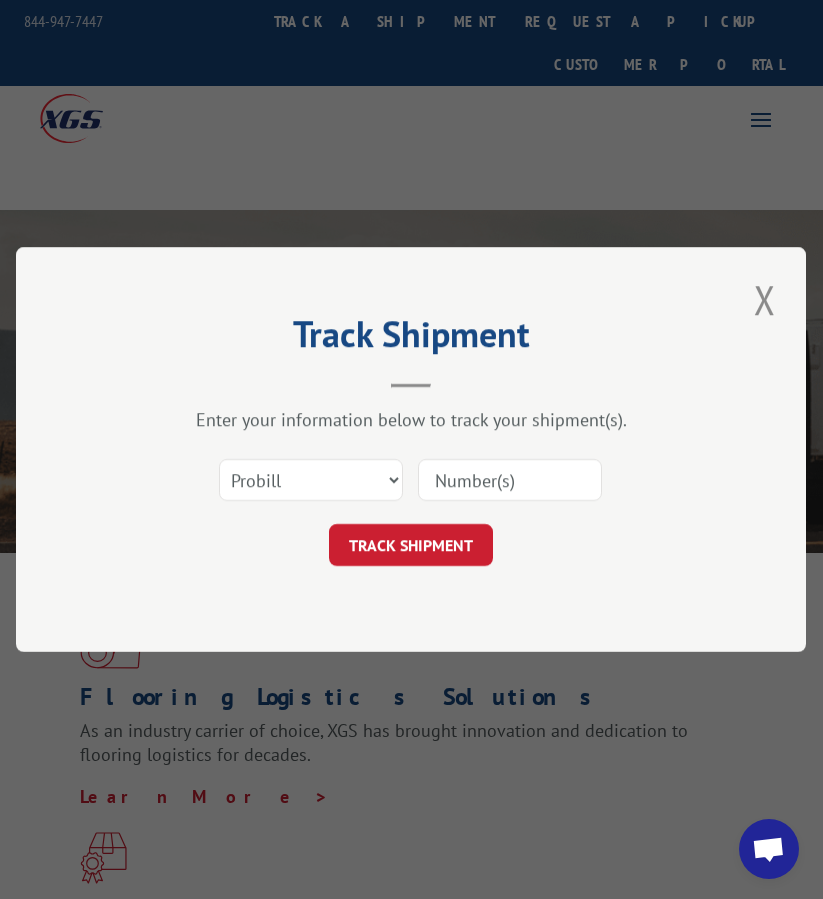 click at bounding box center [510, 480] 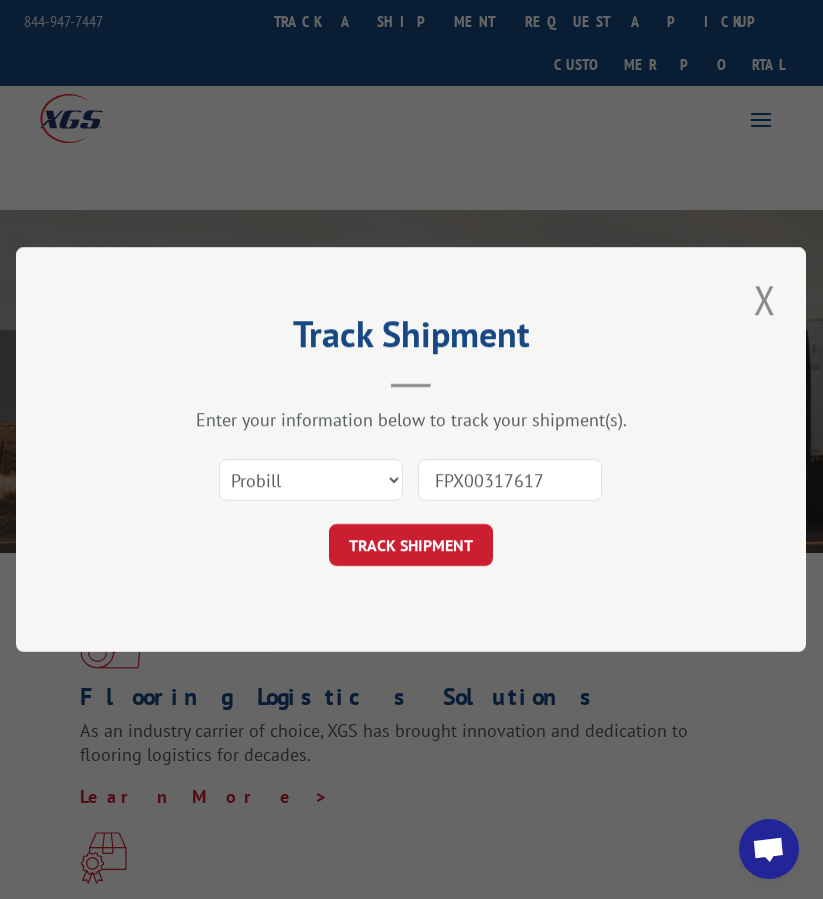 type on "FPX00317617" 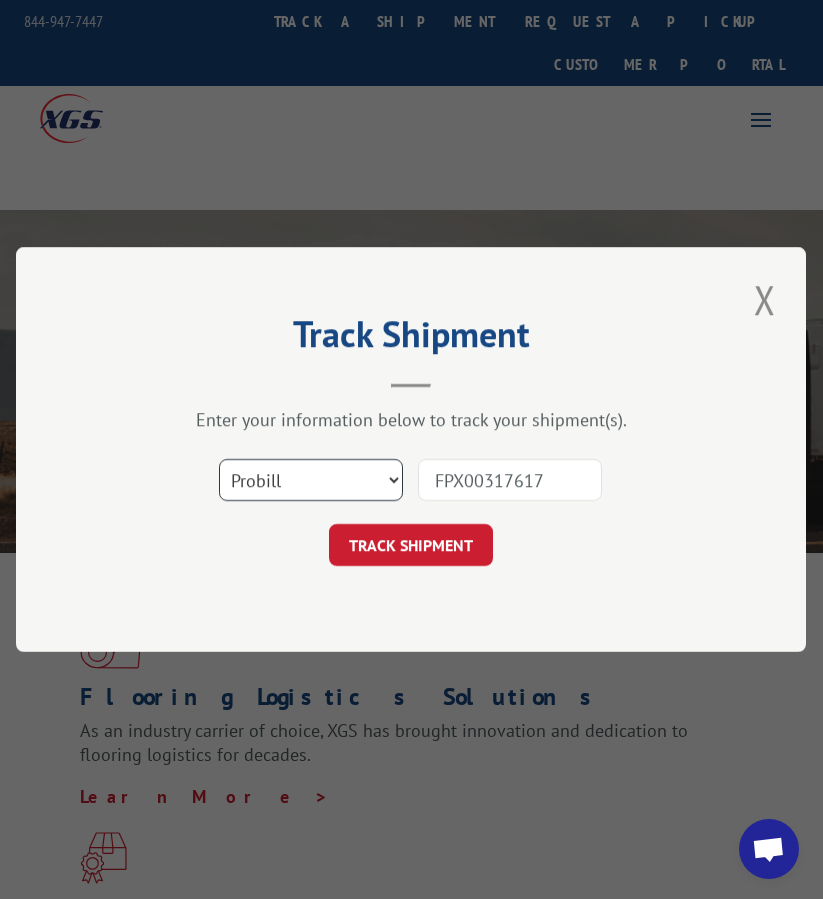 click on "Select category... Probill BOL PO" at bounding box center [311, 480] 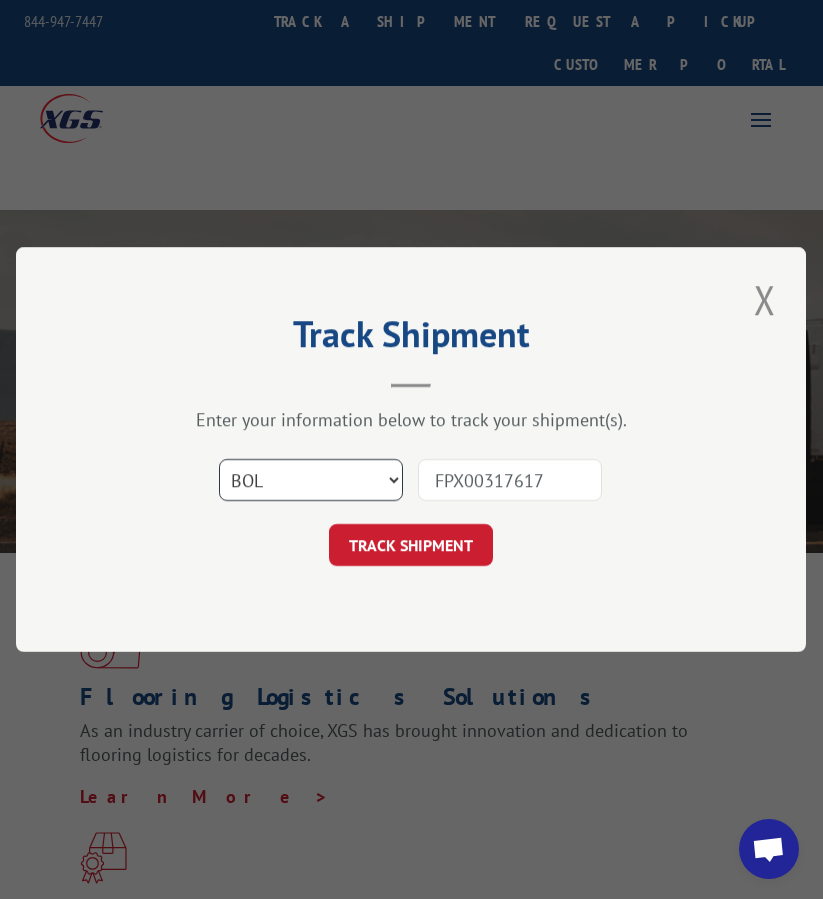 click on "Select category... Probill BOL PO" at bounding box center (311, 480) 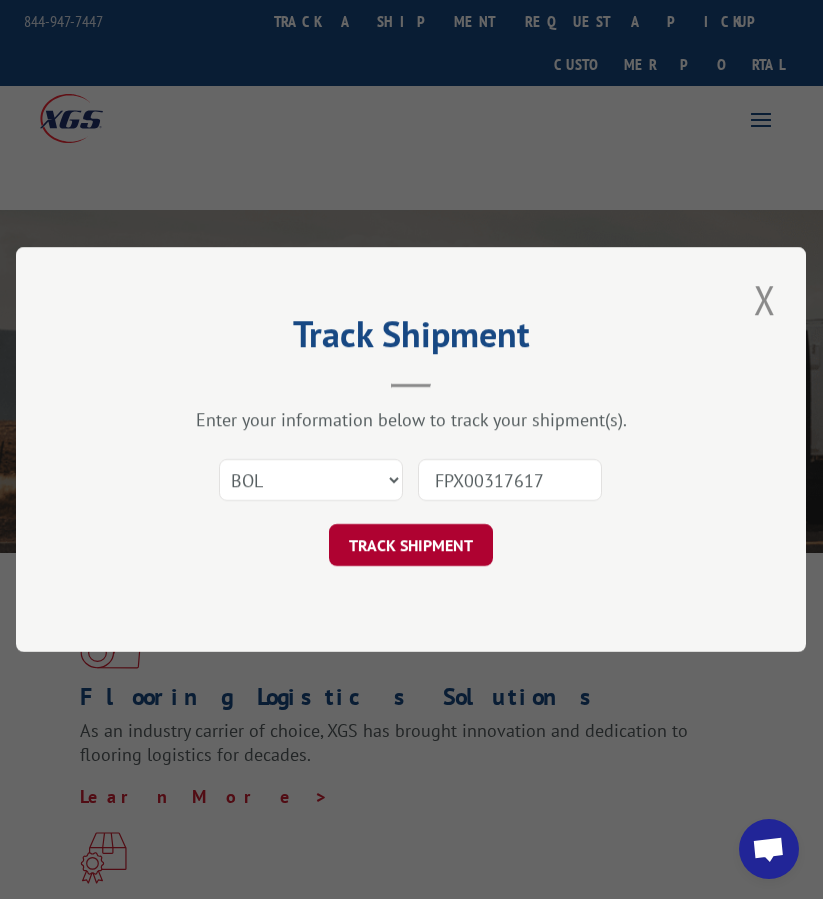 click on "TRACK SHIPMENT" at bounding box center (411, 545) 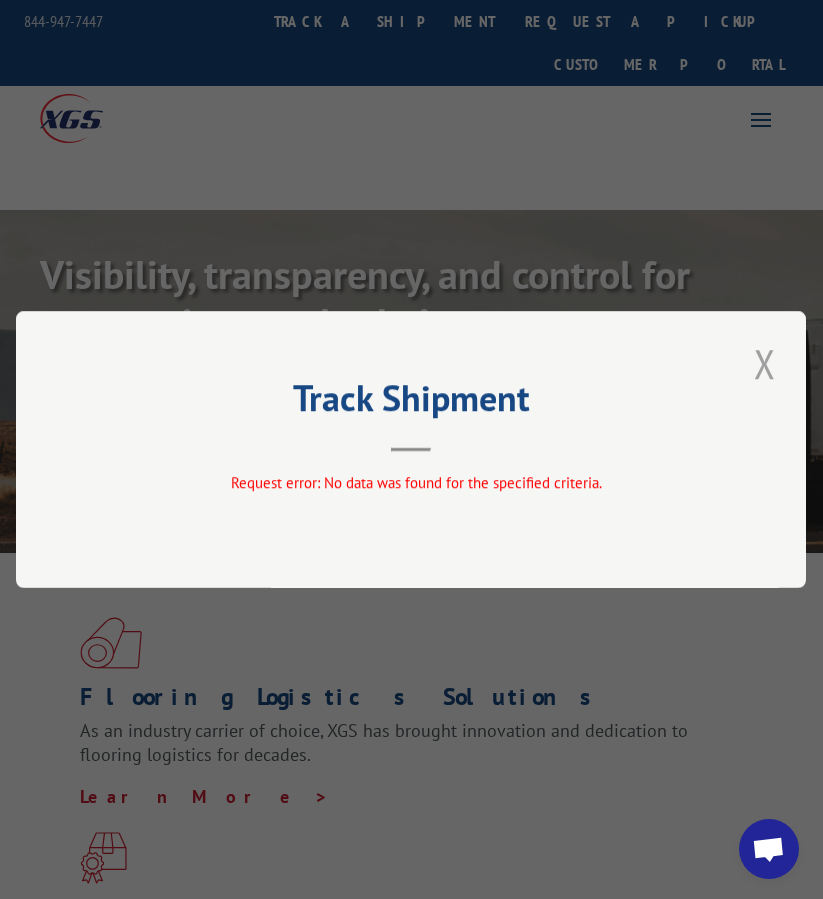 drag, startPoint x: 769, startPoint y: 359, endPoint x: 343, endPoint y: 422, distance: 430.63324 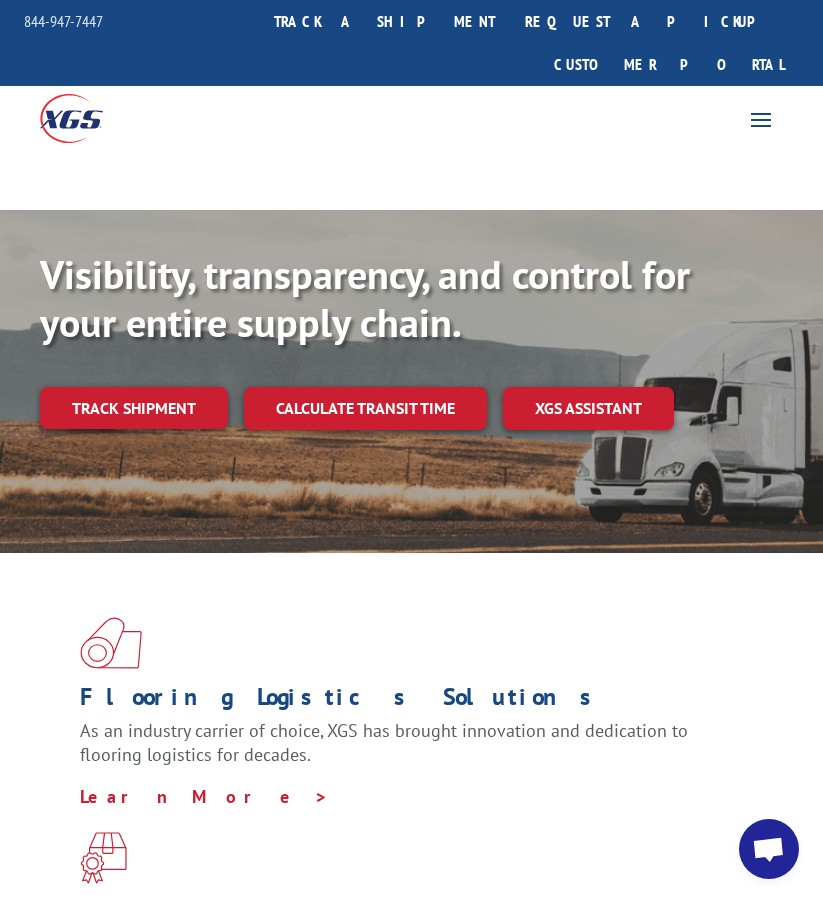 click on "Track shipment" at bounding box center [134, 408] 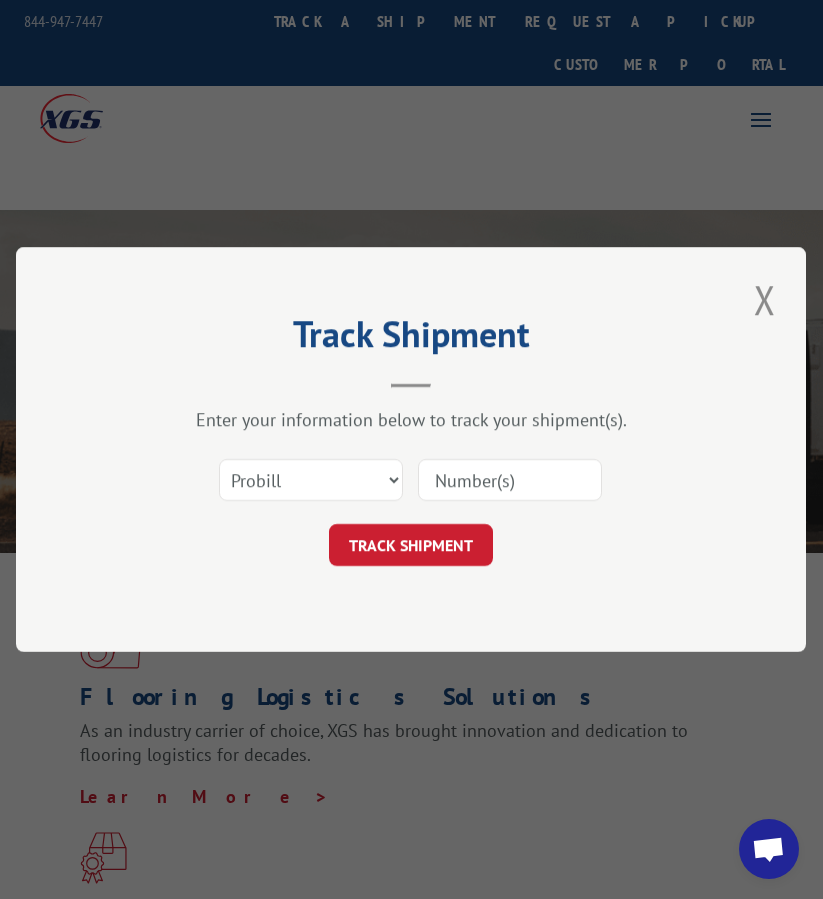 click on "Select category... Probill BOL PO" at bounding box center (411, 480) 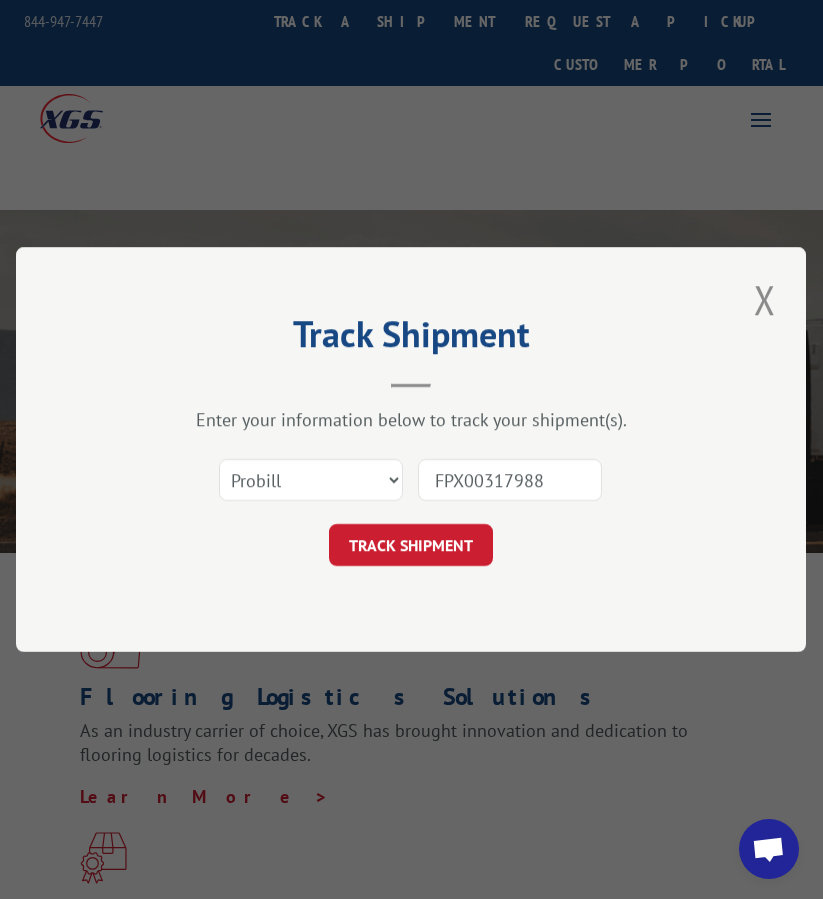 type on "FPX00317988" 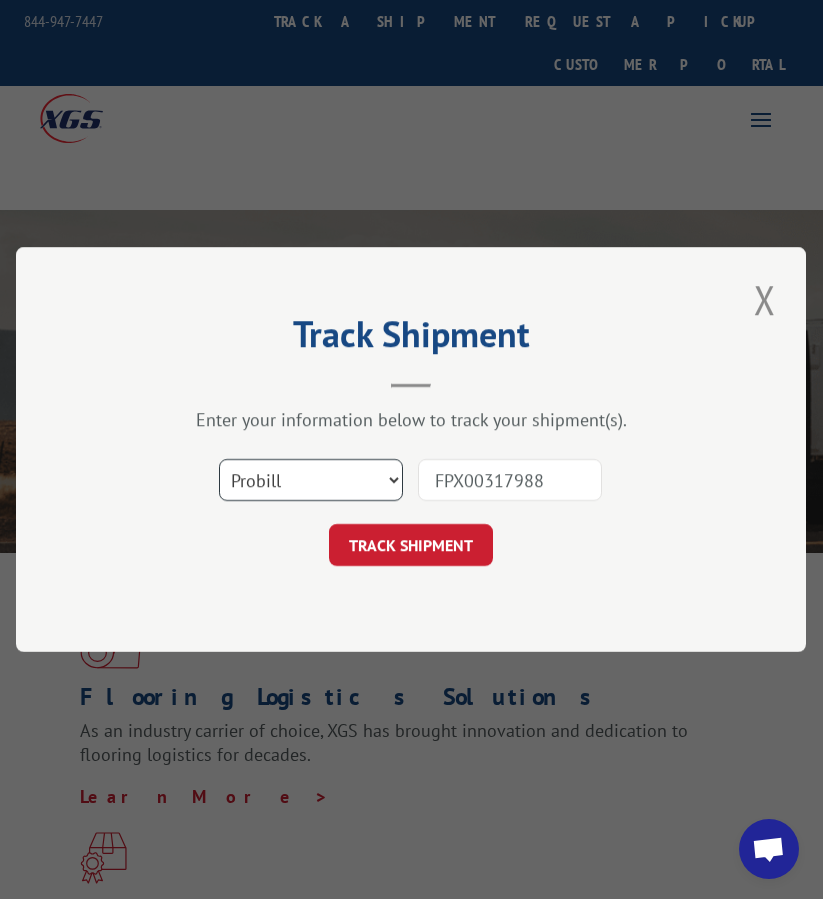 click on "Select category... Probill BOL PO" at bounding box center (311, 480) 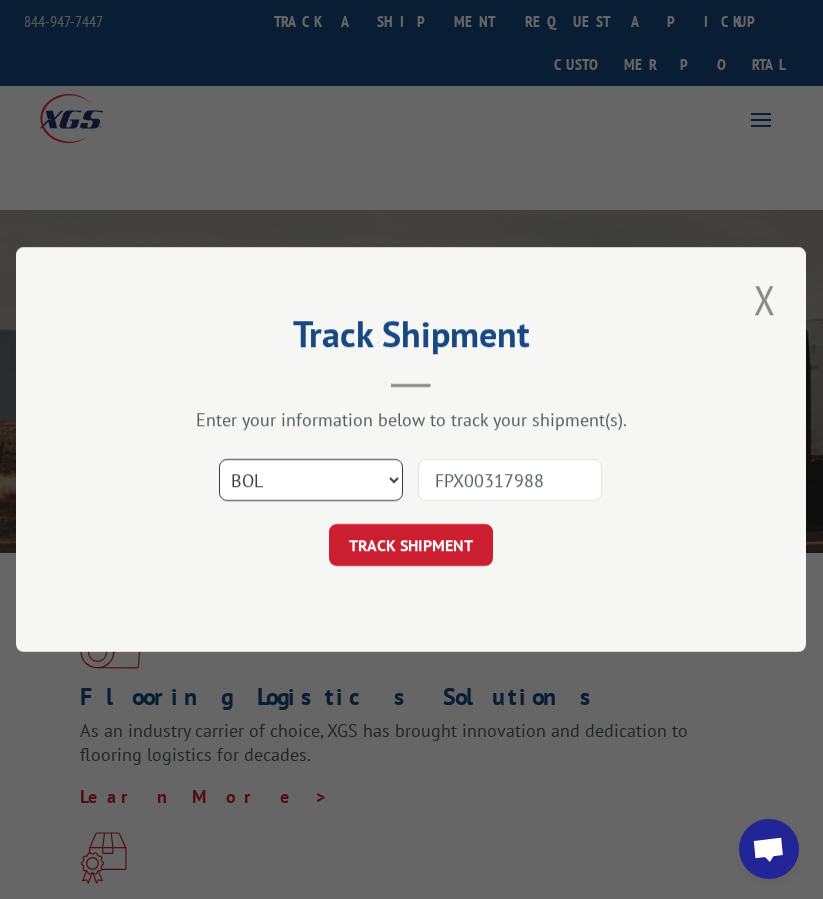 click on "Select category... Probill BOL PO" at bounding box center (311, 480) 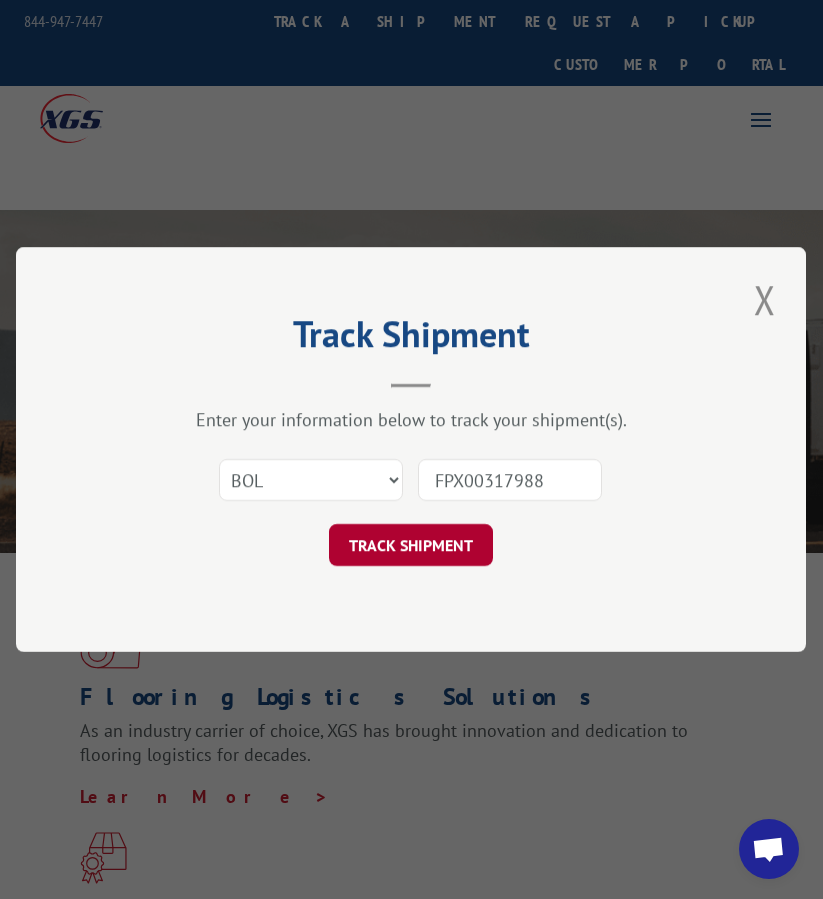 click on "TRACK SHIPMENT" at bounding box center (411, 545) 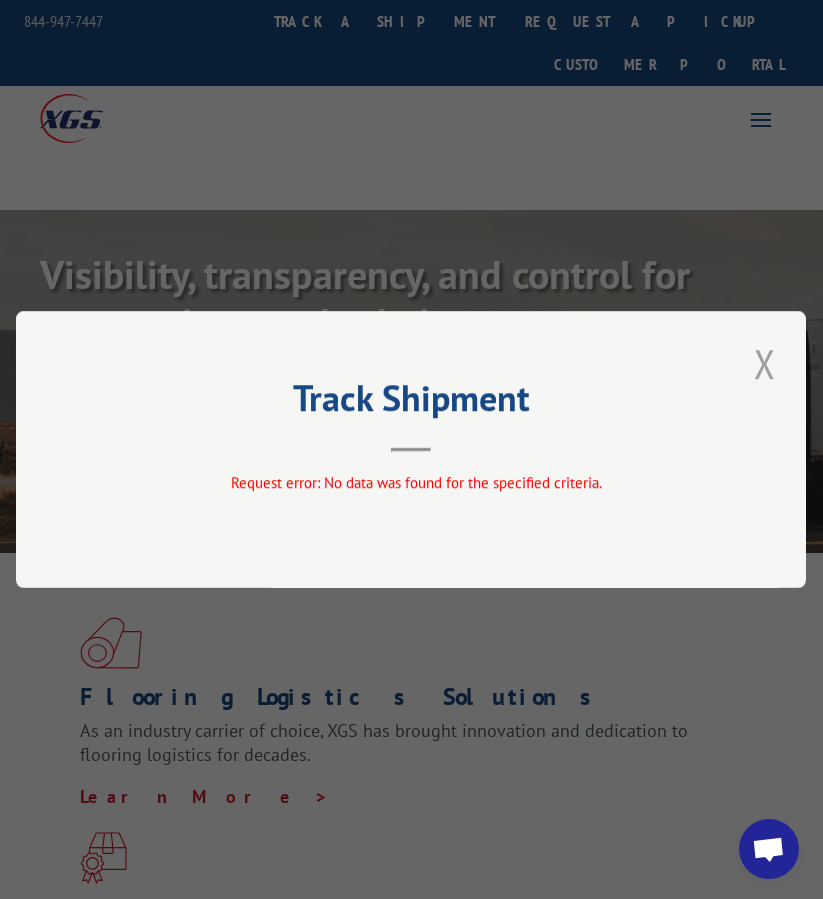 click at bounding box center (765, 363) 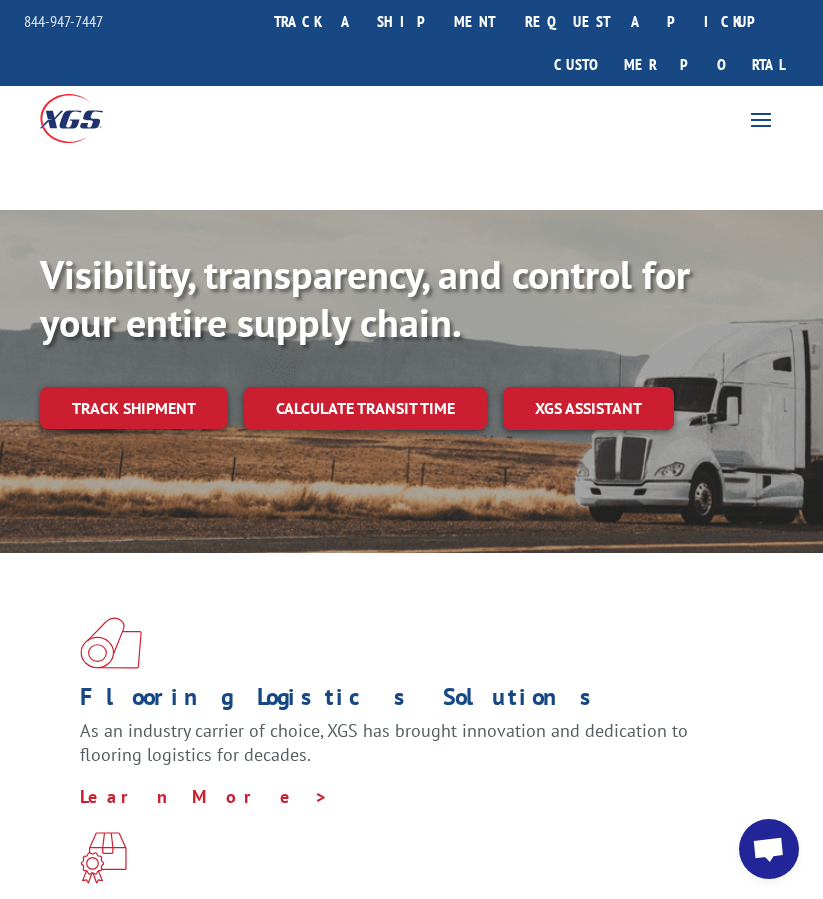 click at bounding box center [768, 851] 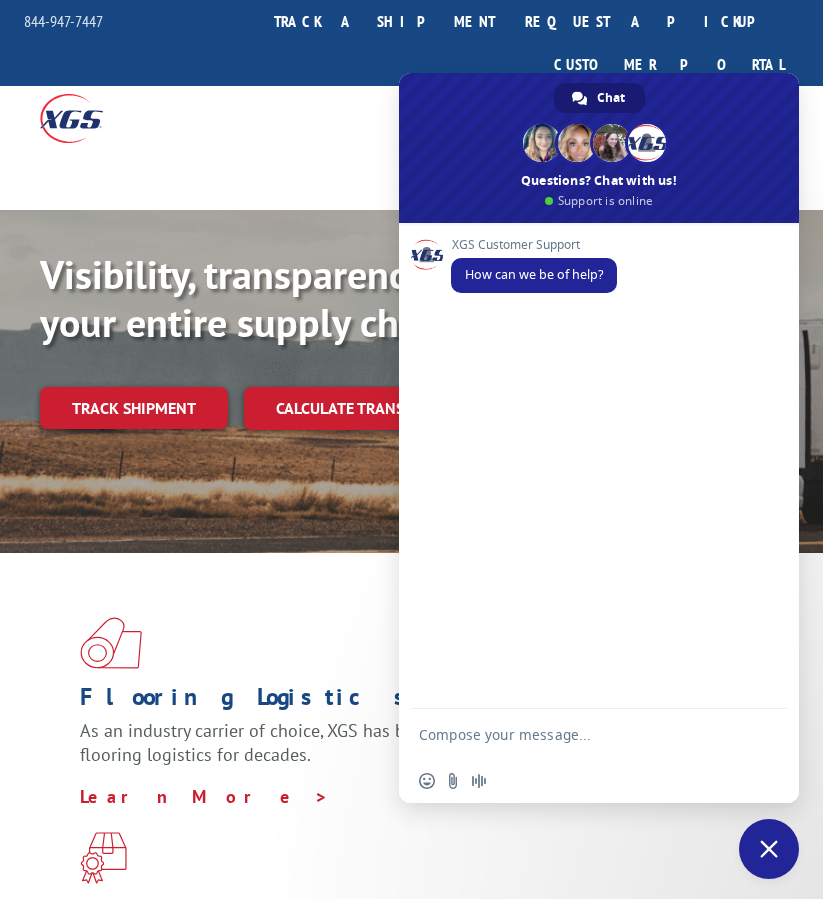 scroll, scrollTop: 0, scrollLeft: 0, axis: both 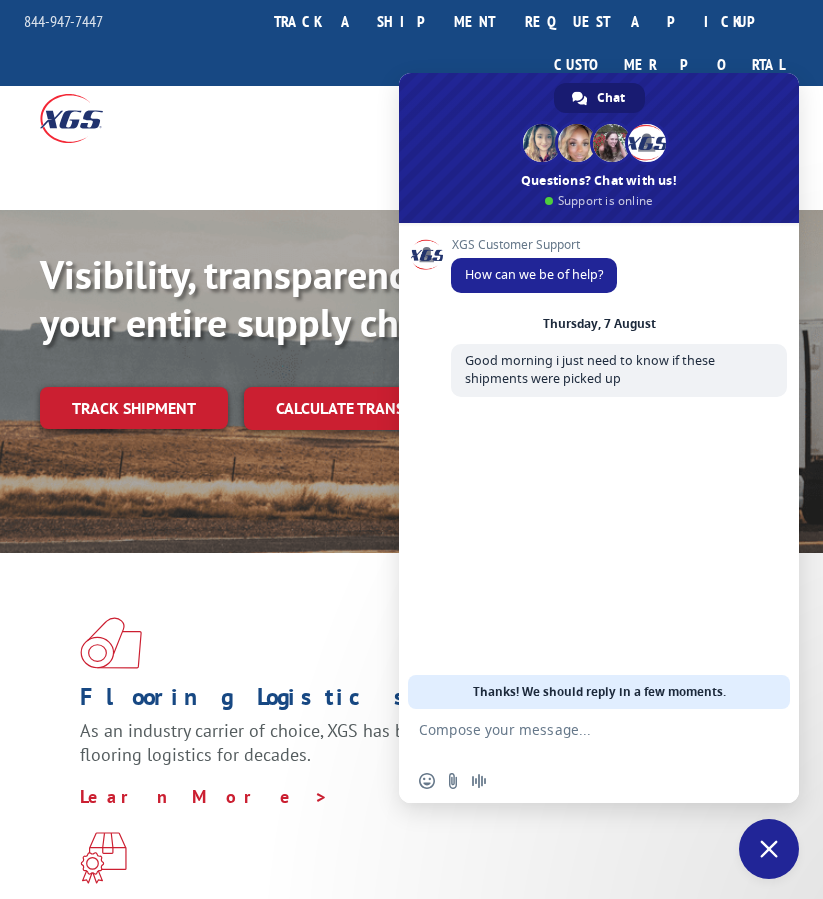 click at bounding box center (579, 734) 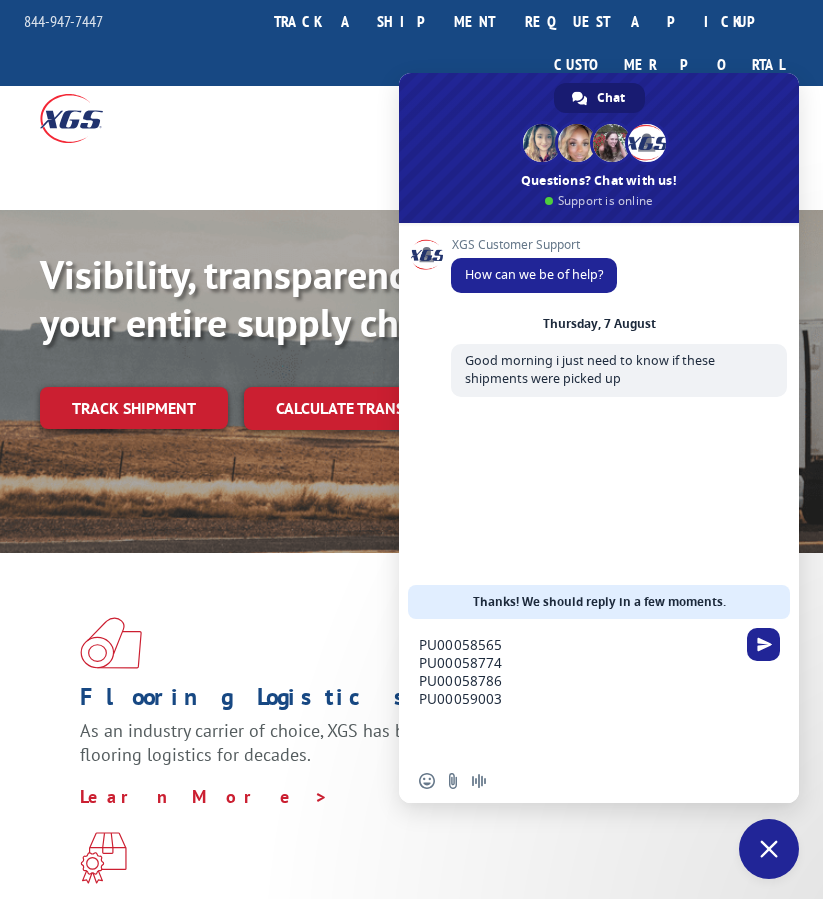 scroll, scrollTop: 0, scrollLeft: 0, axis: both 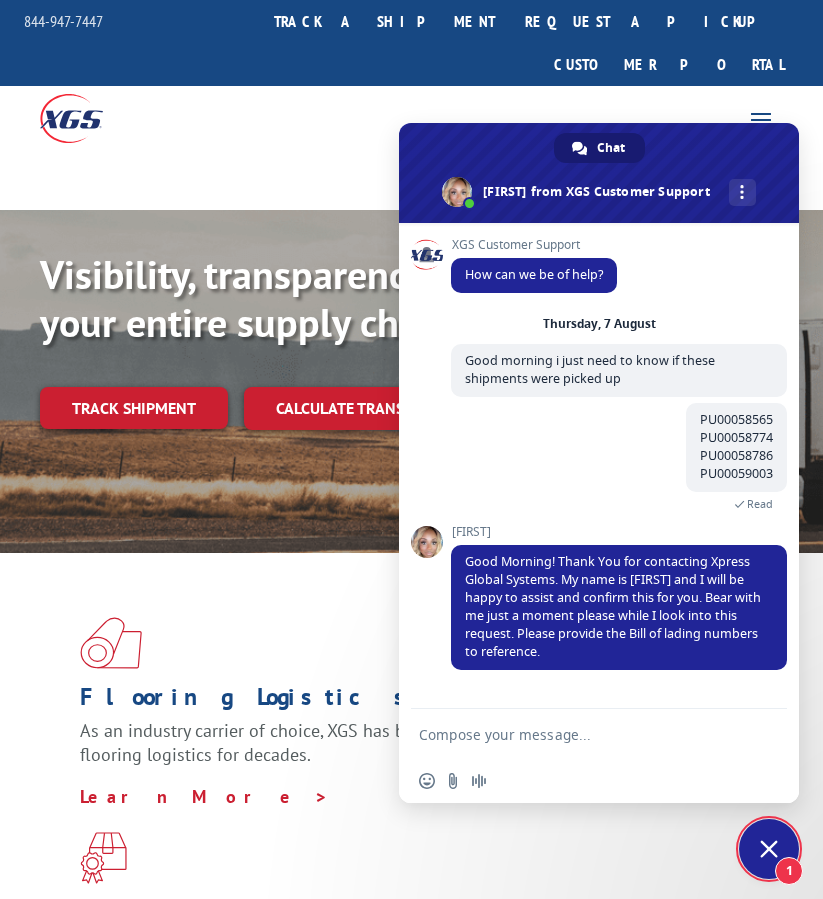 click at bounding box center (579, 734) 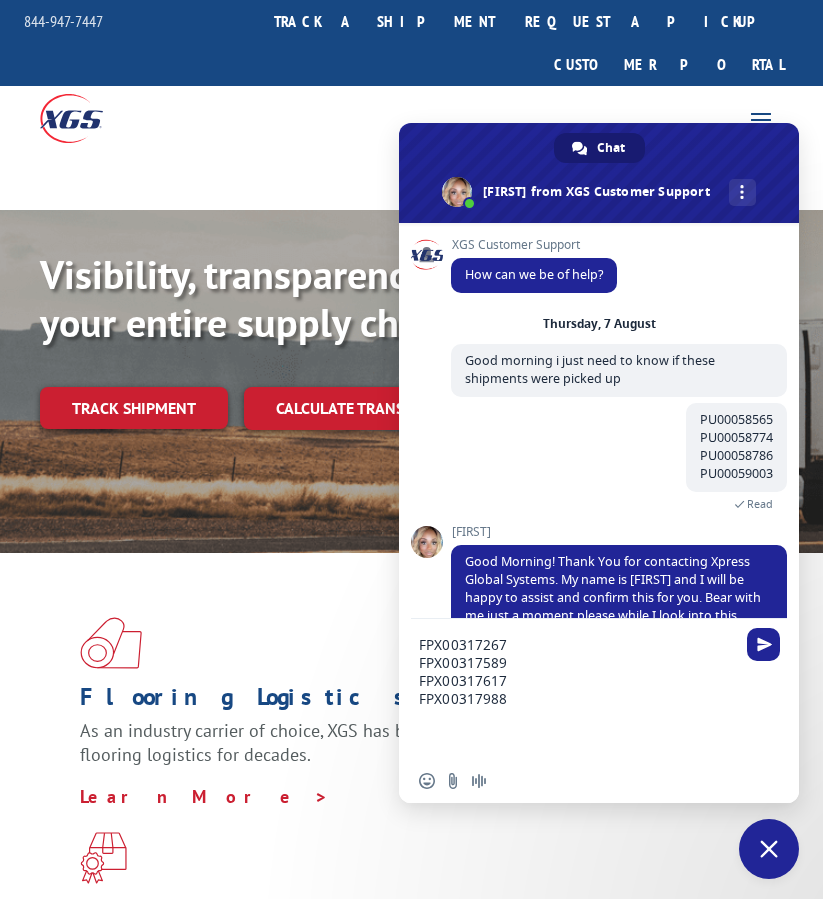 scroll, scrollTop: 0, scrollLeft: 0, axis: both 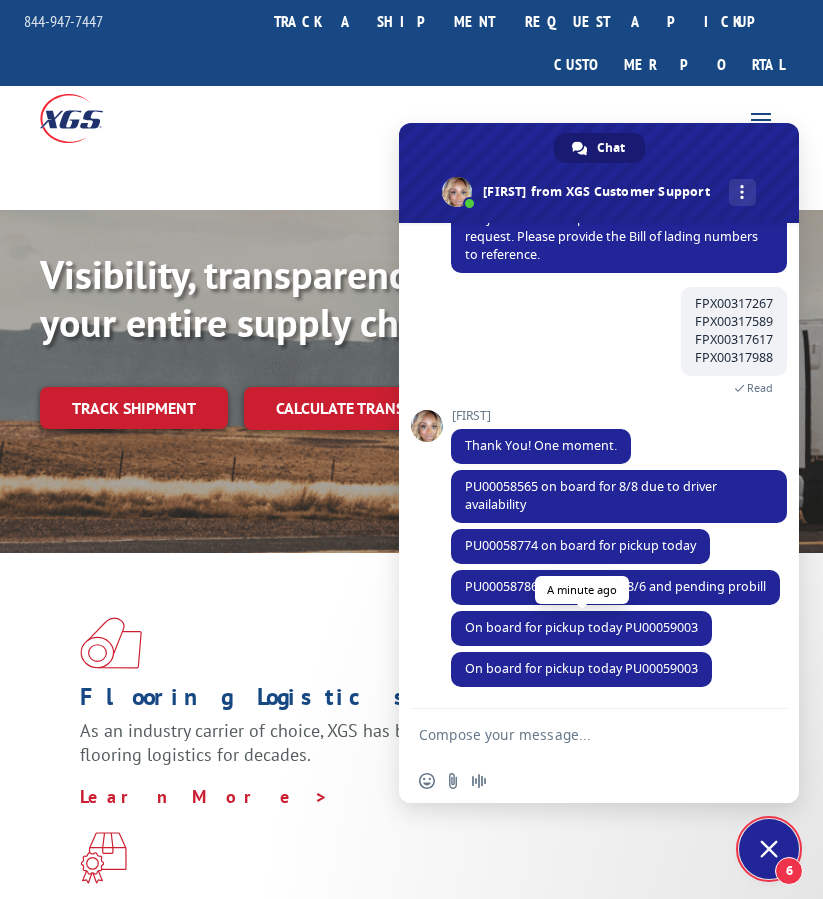 click on "On board for pickup today PU00059003" at bounding box center [581, 627] 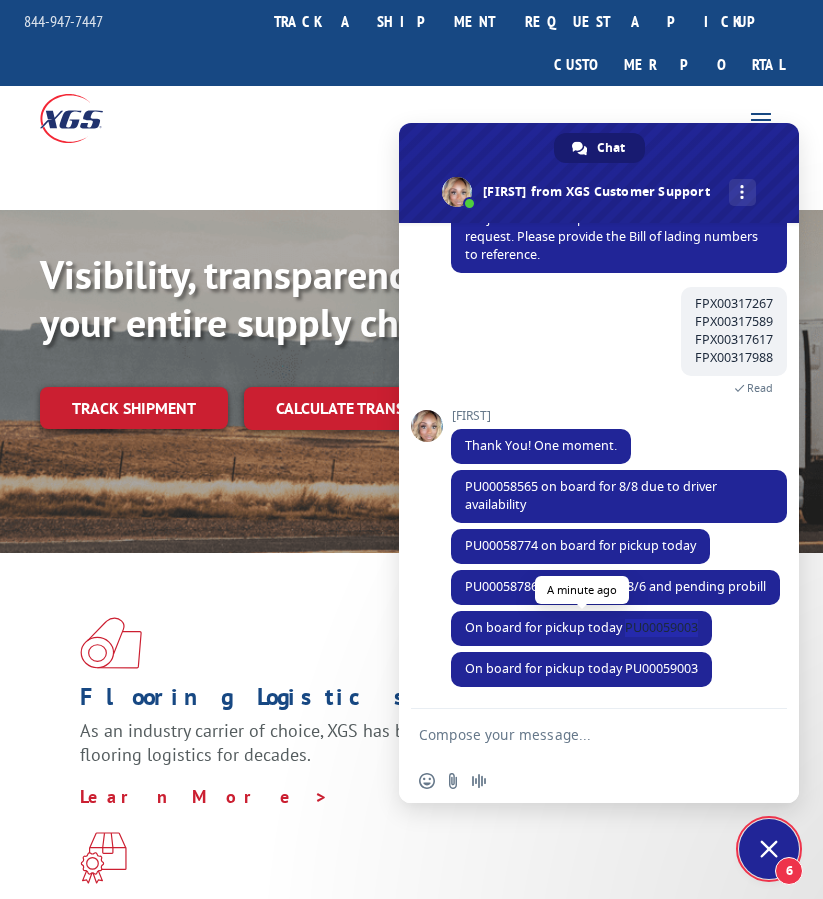 click on "On board for pickup today PU00059003" at bounding box center [581, 627] 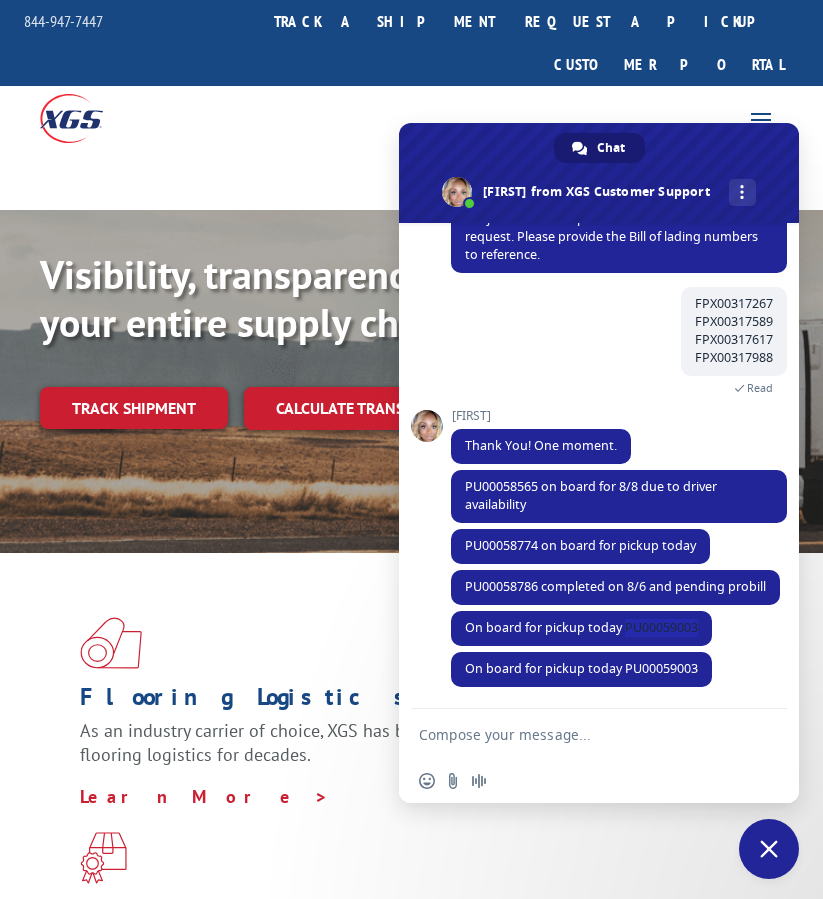 click at bounding box center (579, 734) 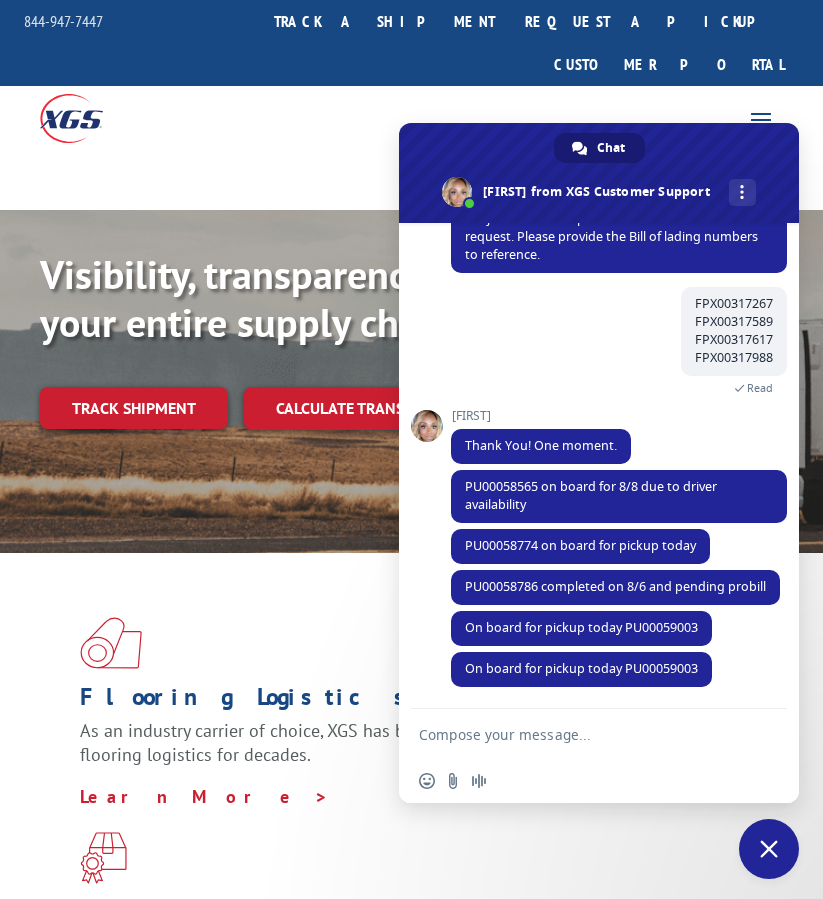 paste on "thank you very much for your help, have a good day." 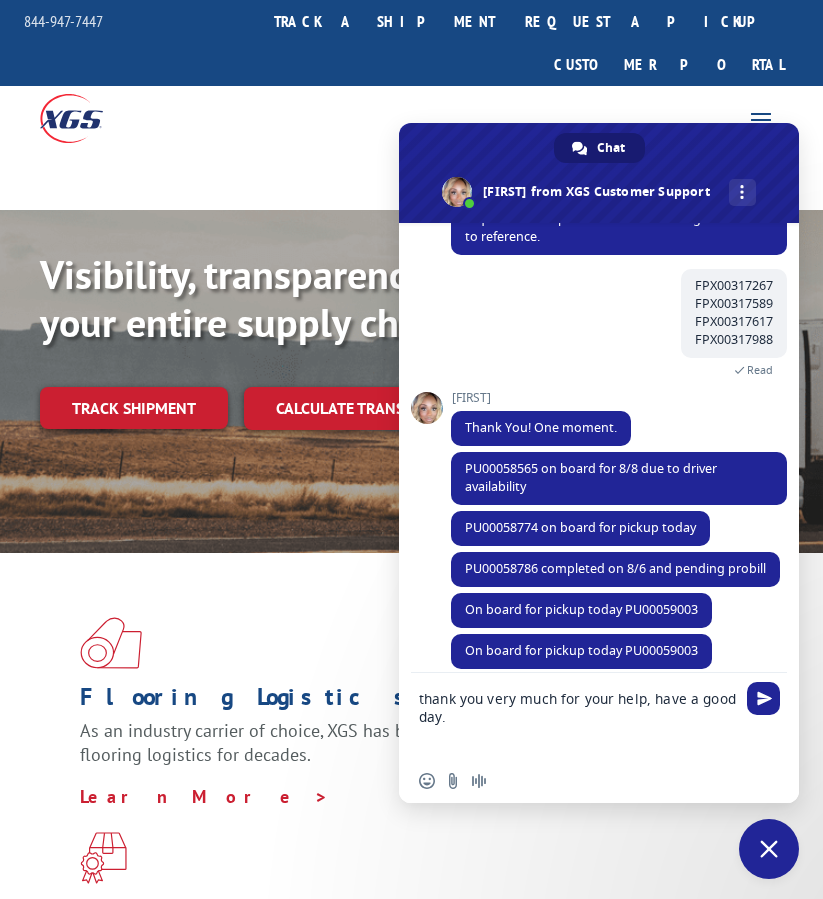 scroll, scrollTop: 5, scrollLeft: 0, axis: vertical 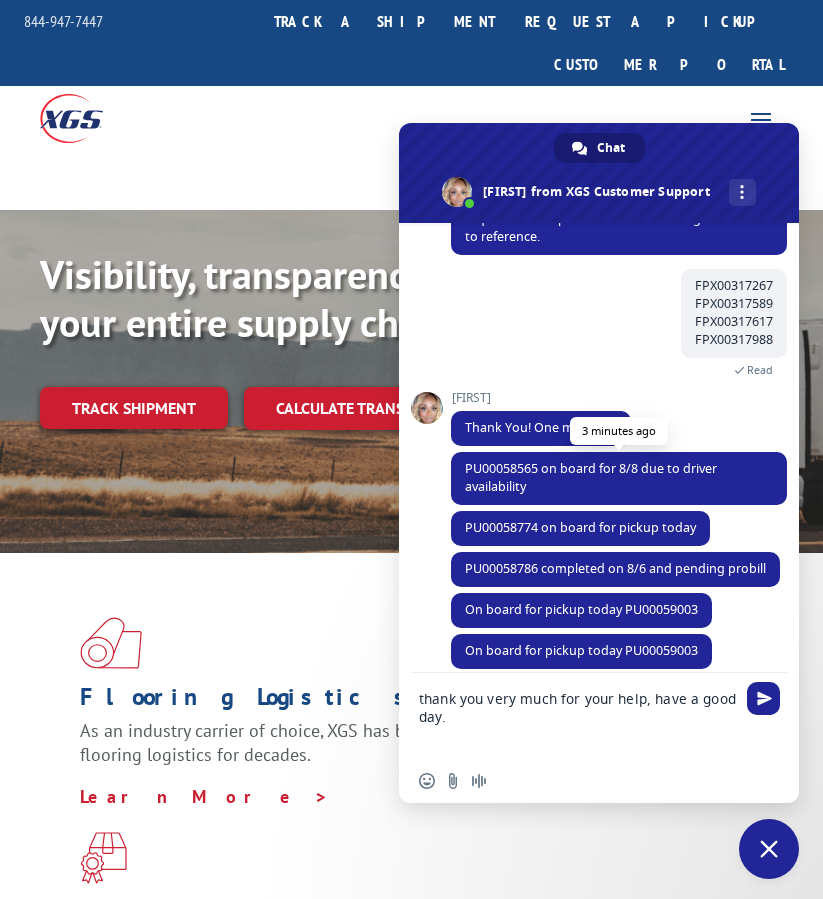 type 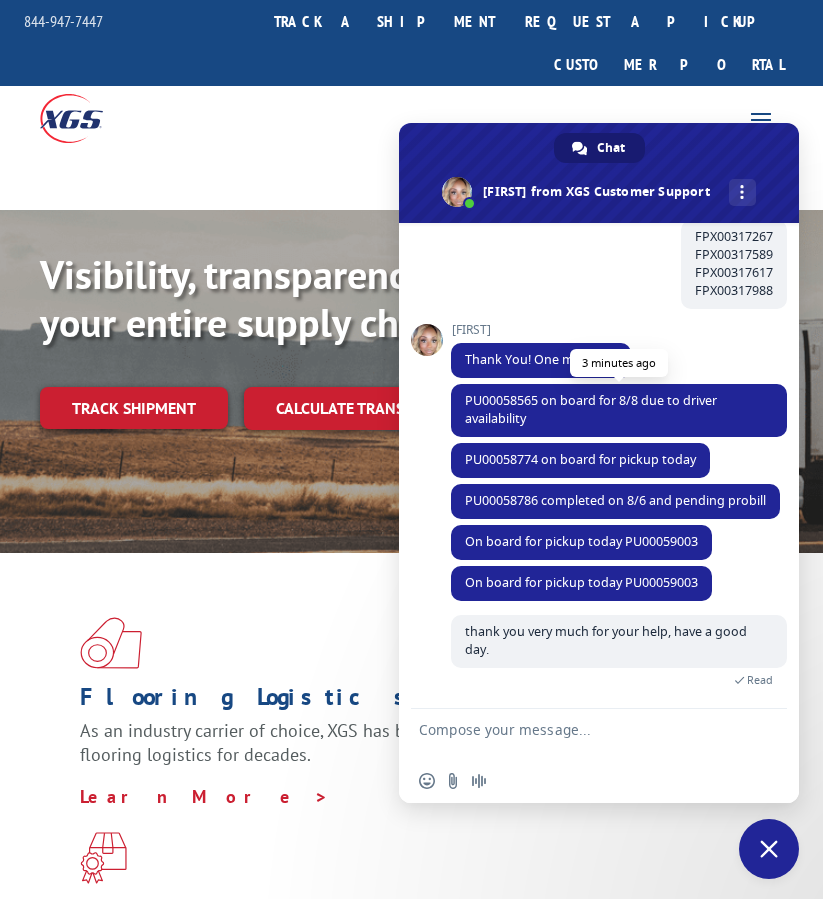 scroll, scrollTop: 664, scrollLeft: 0, axis: vertical 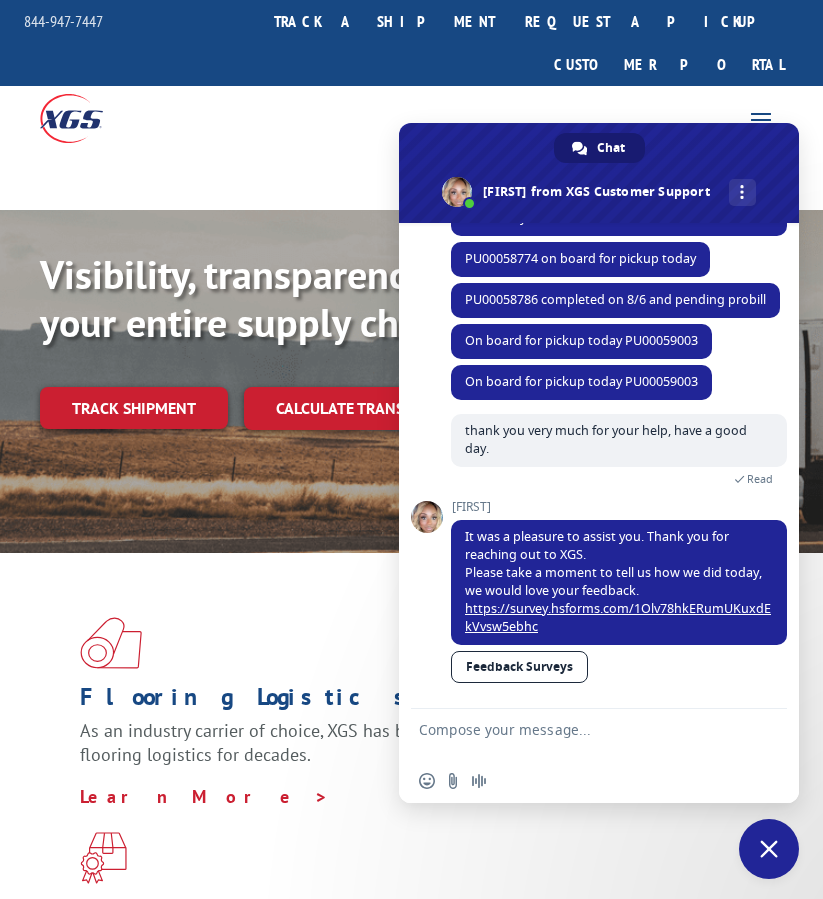 click at bounding box center (769, 849) 